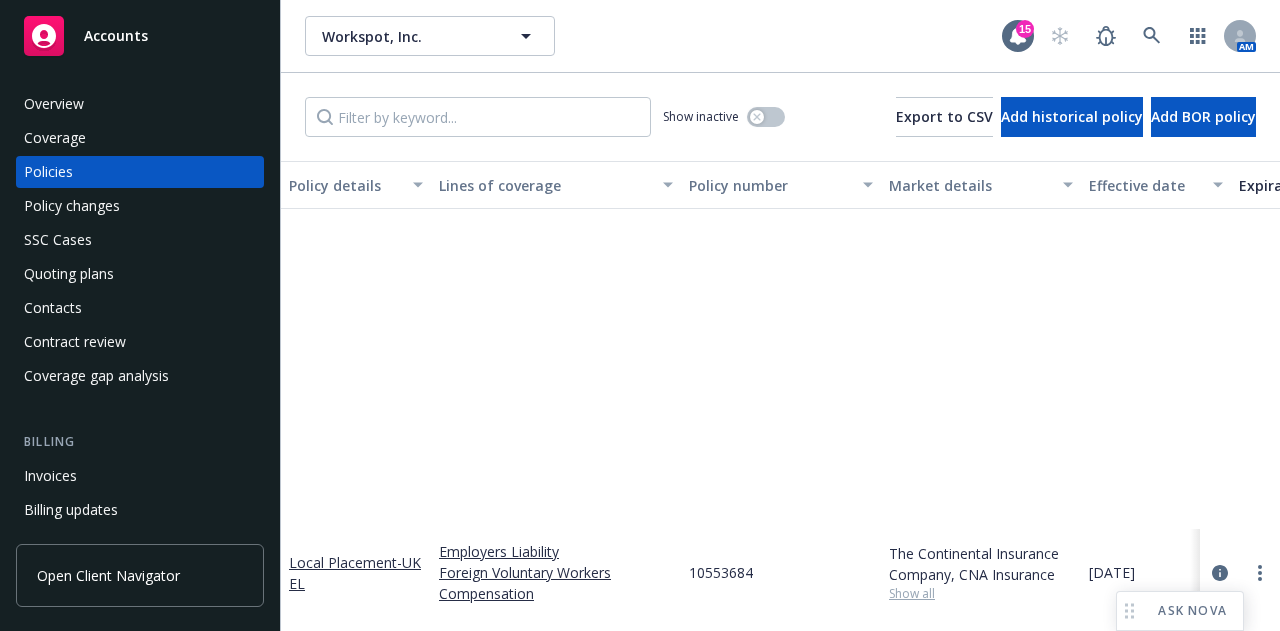 scroll, scrollTop: 0, scrollLeft: 0, axis: both 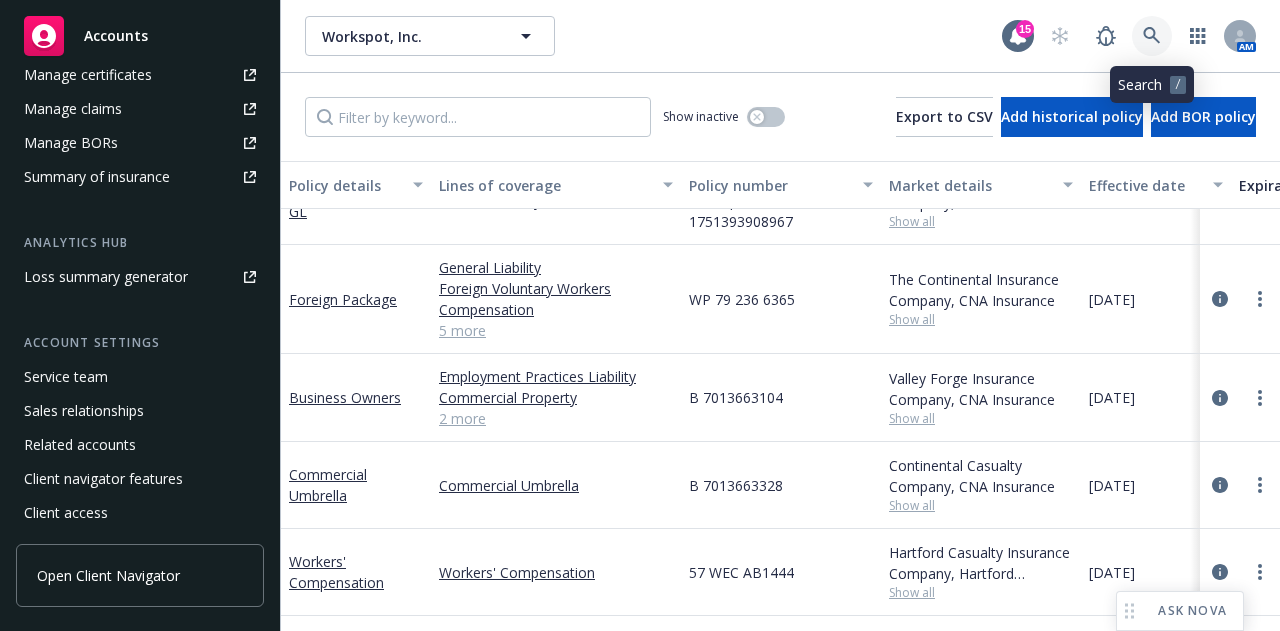 click at bounding box center [1152, 36] 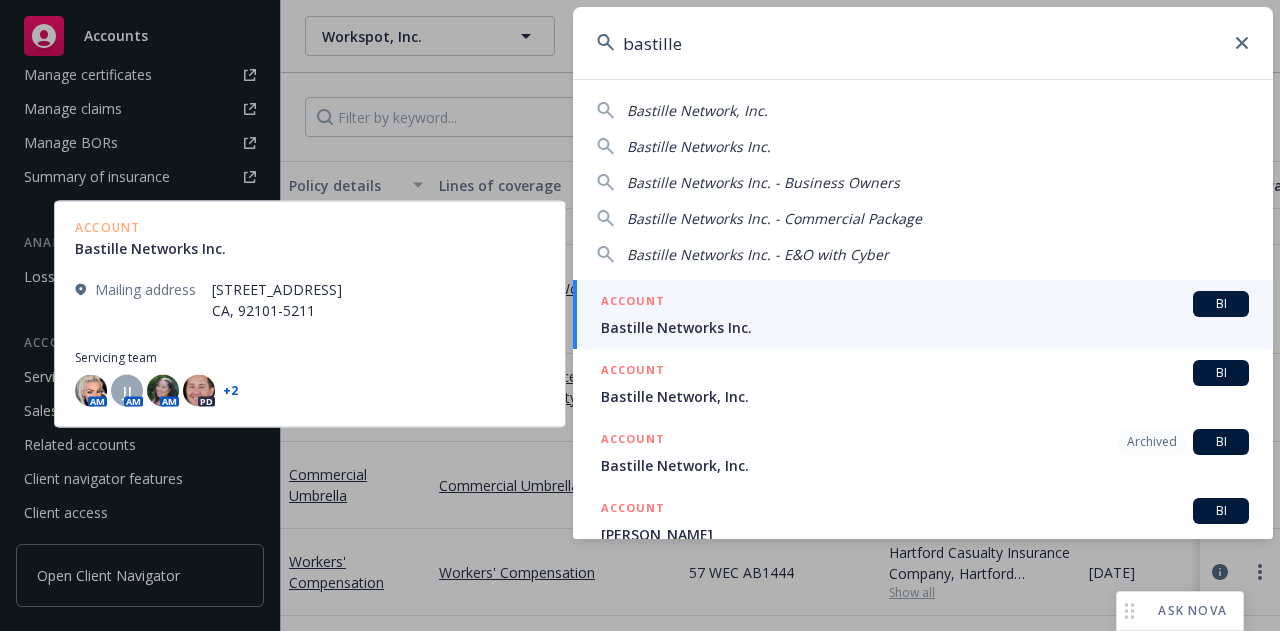 type on "bastille" 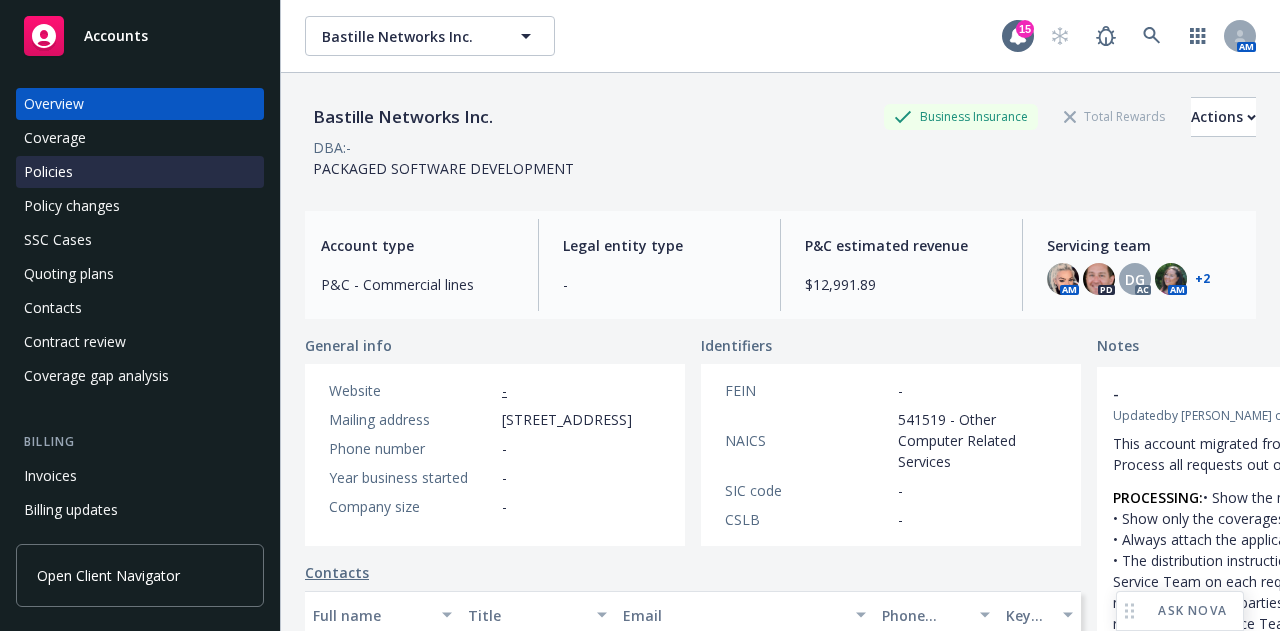 click on "Policies" at bounding box center [48, 172] 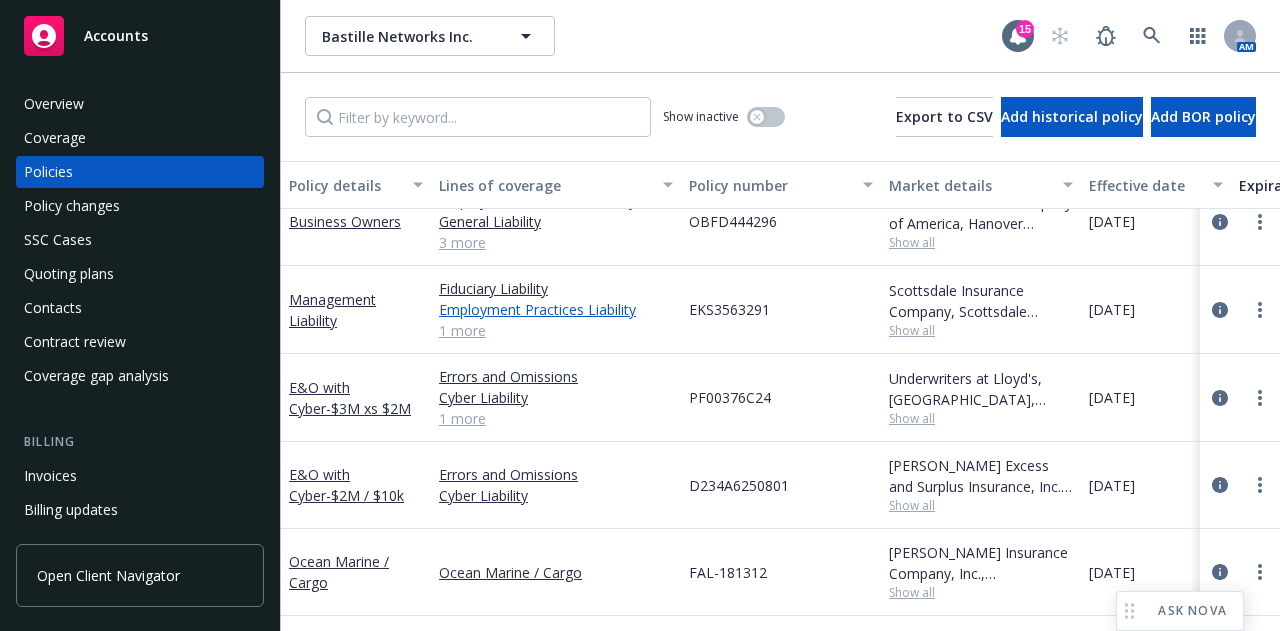 scroll, scrollTop: 0, scrollLeft: 0, axis: both 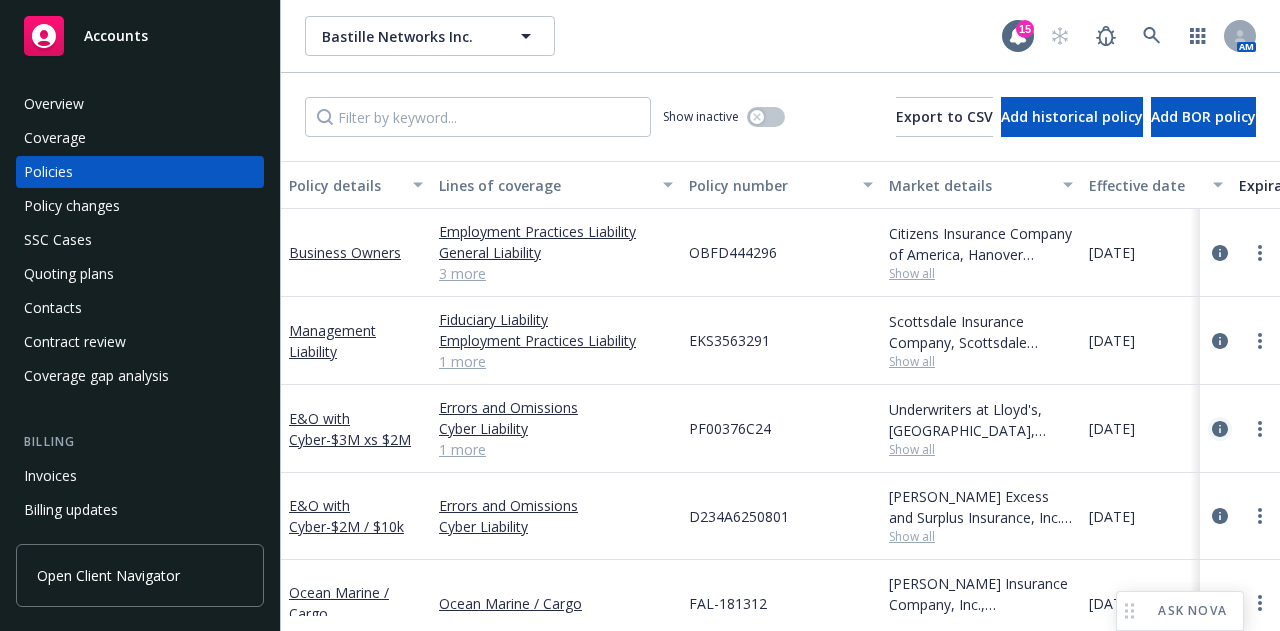 click 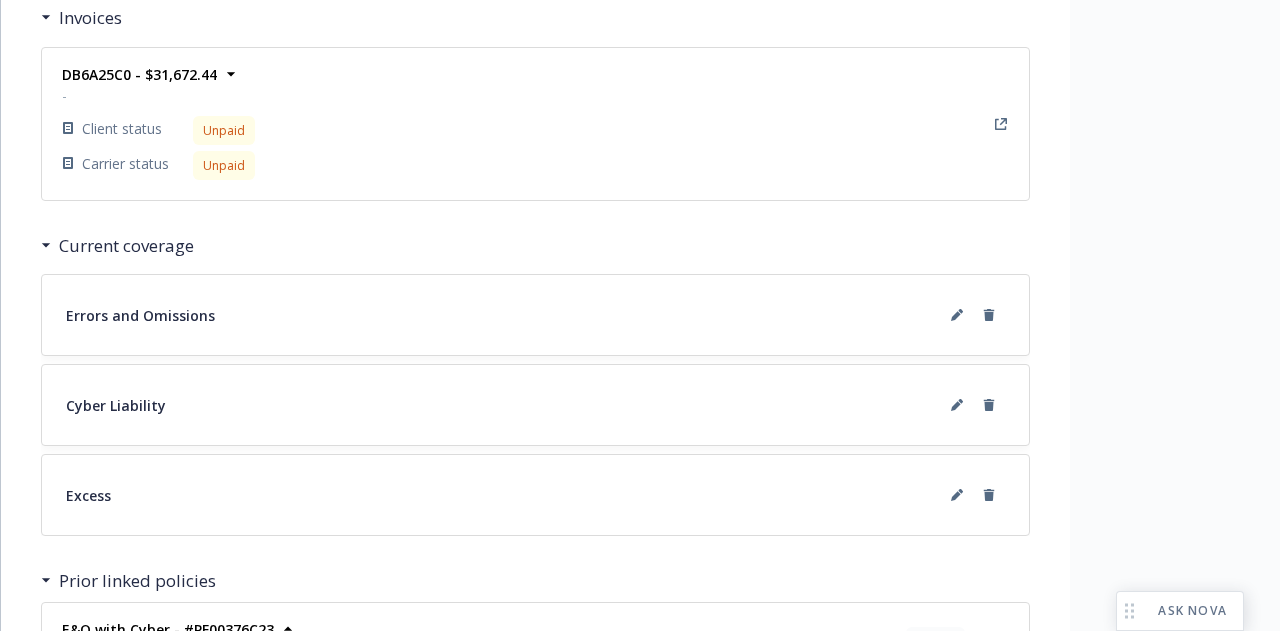 scroll, scrollTop: 1866, scrollLeft: 0, axis: vertical 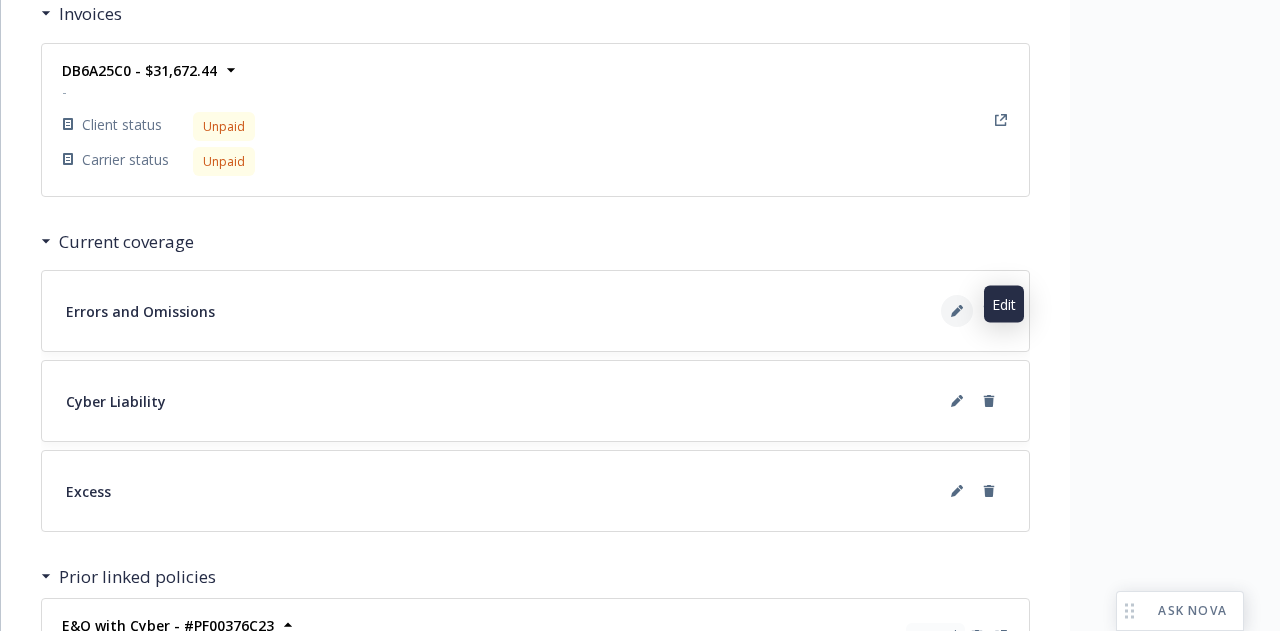 click 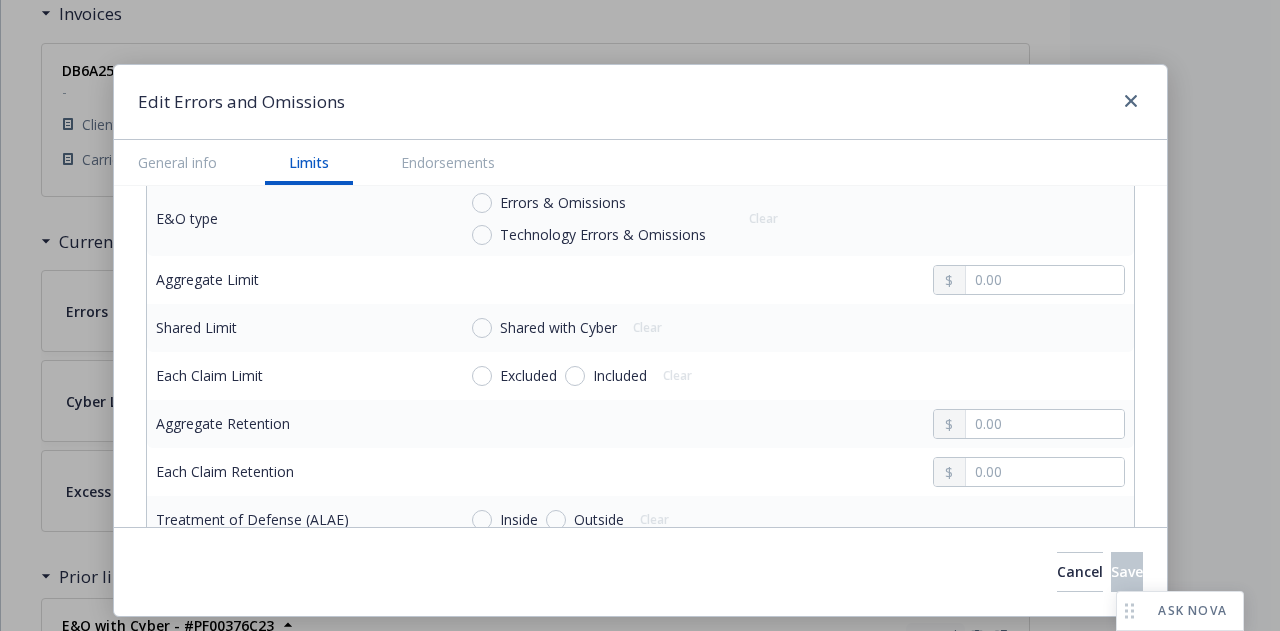 scroll, scrollTop: 567, scrollLeft: 0, axis: vertical 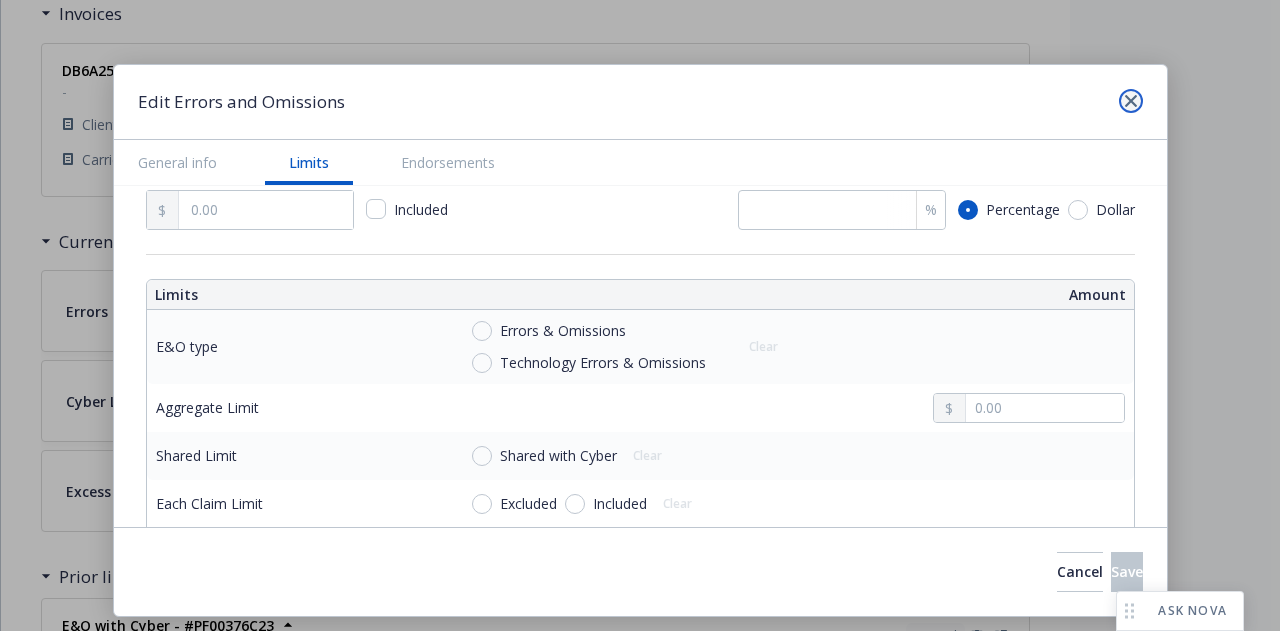 click at bounding box center (1131, 101) 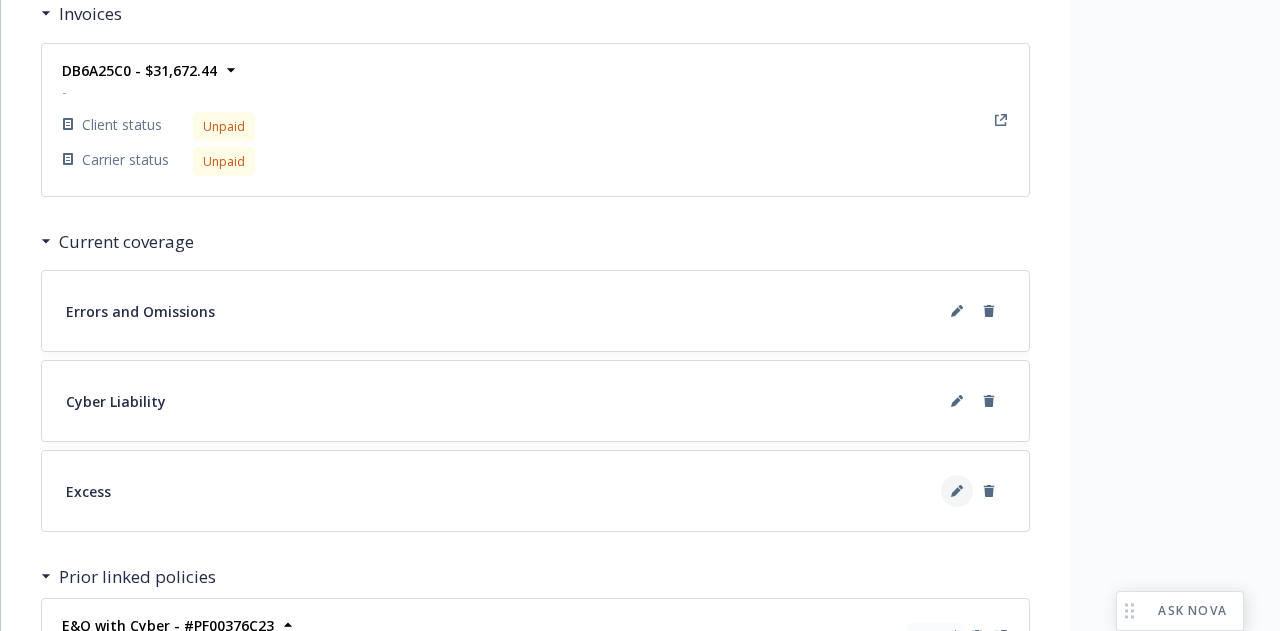 click 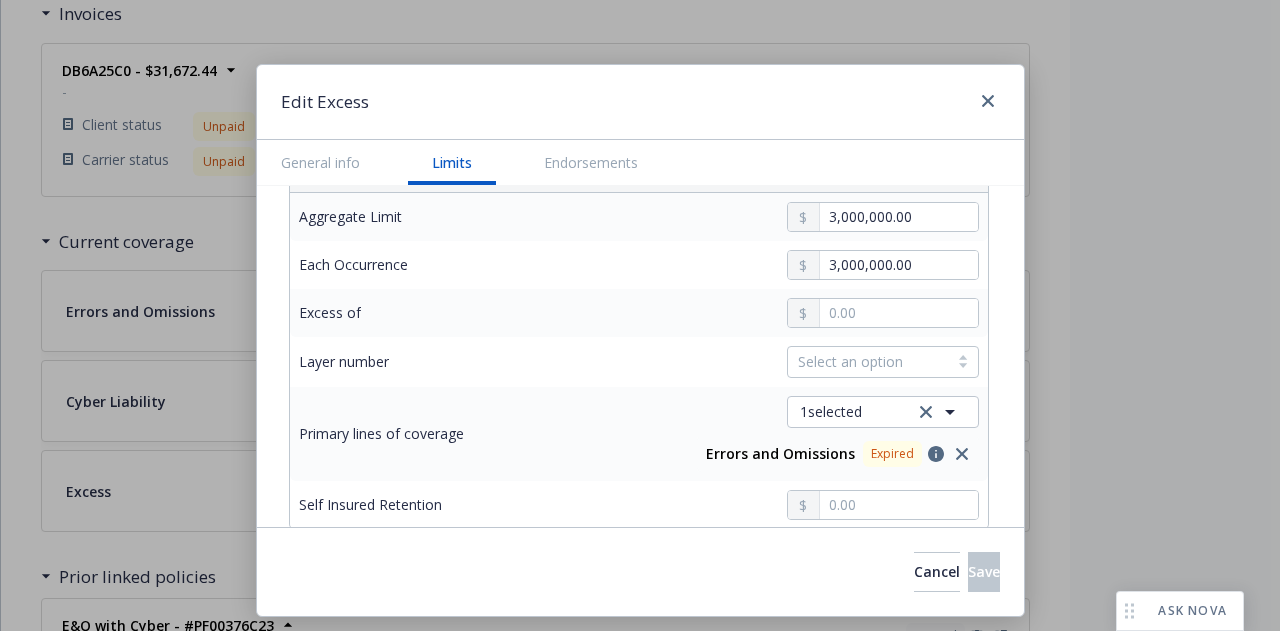 scroll, scrollTop: 812, scrollLeft: 0, axis: vertical 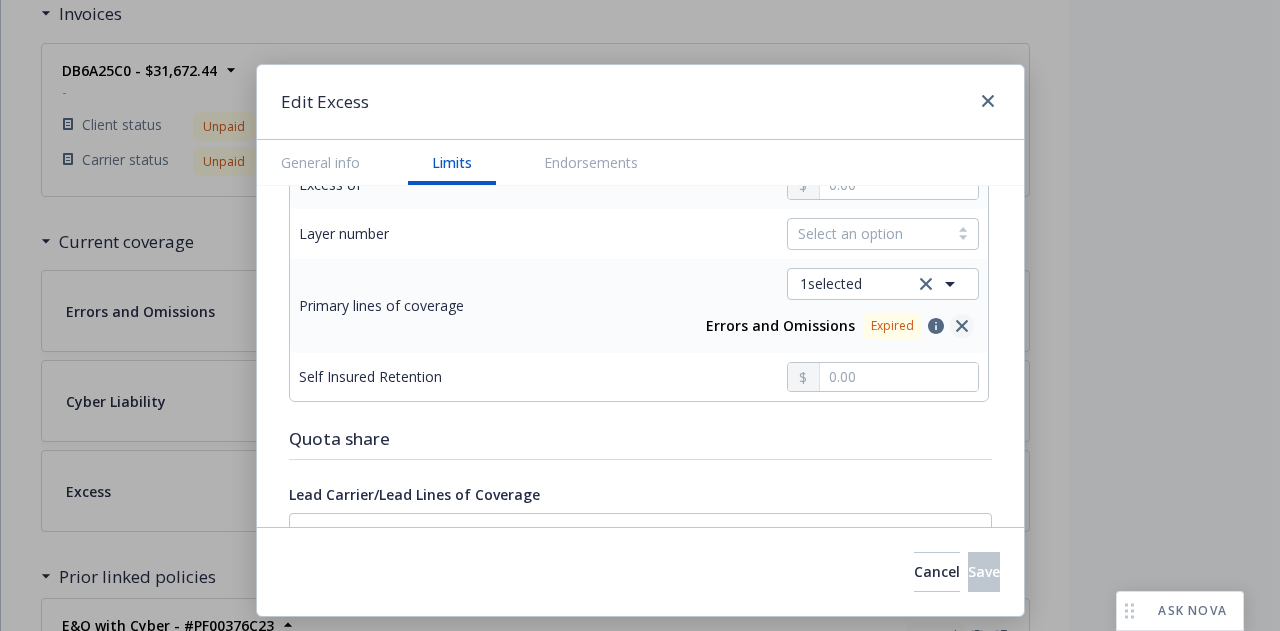 click 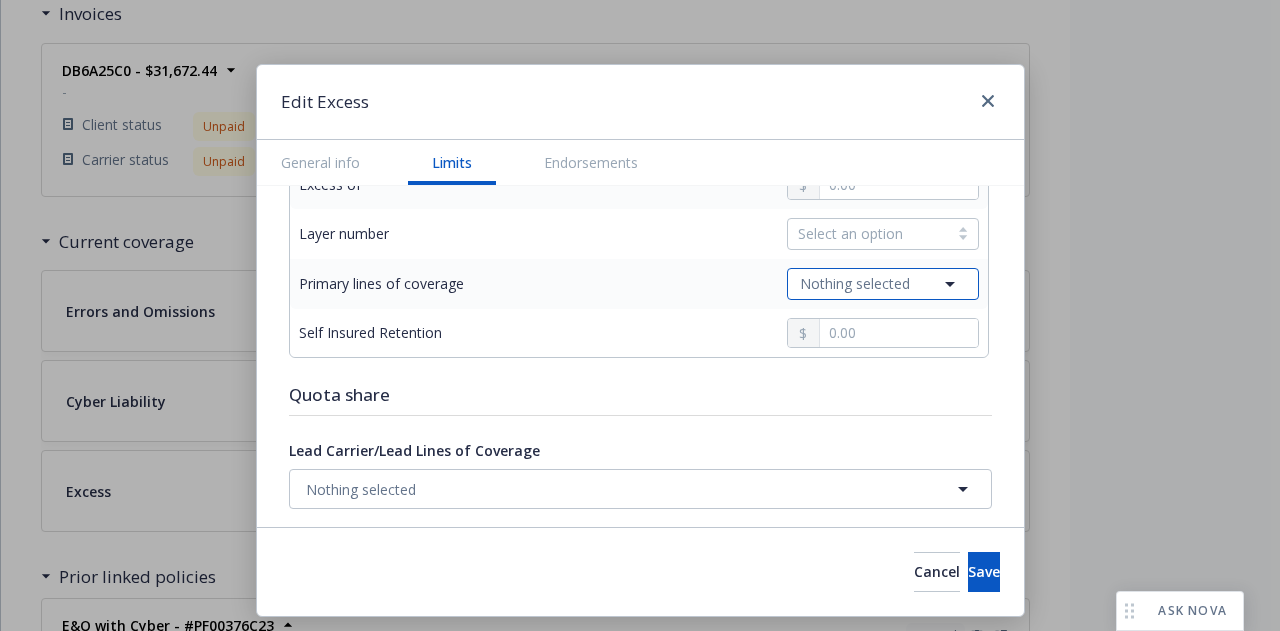 click on "Nothing selected" at bounding box center [883, 284] 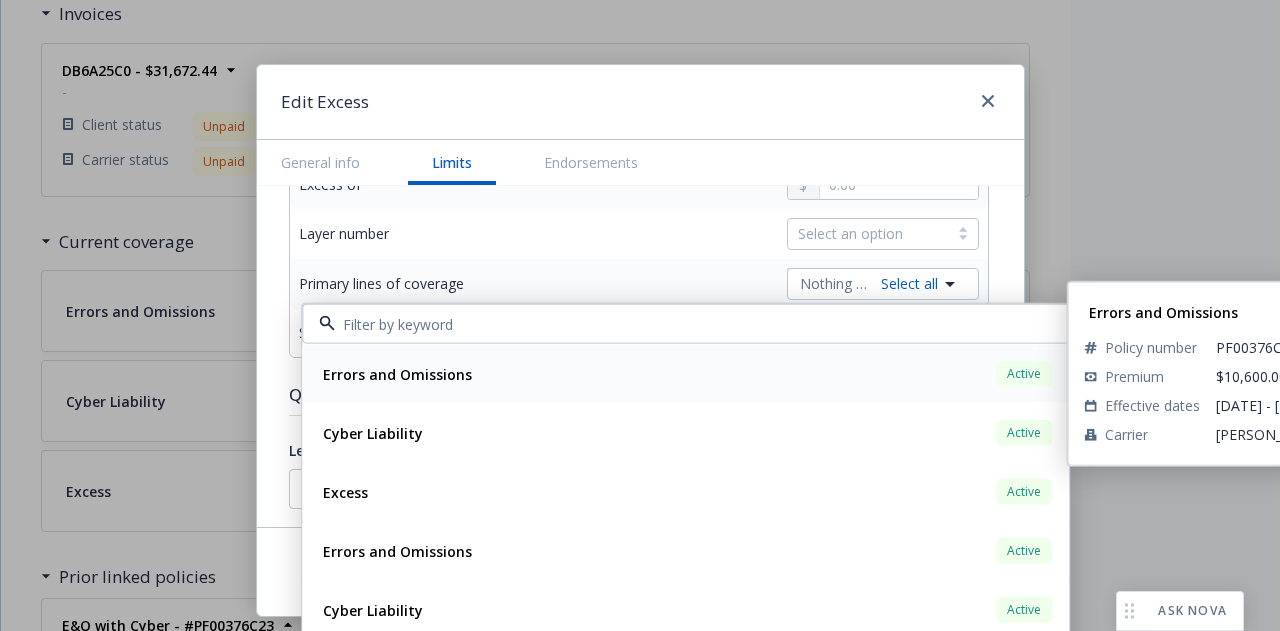 click on "Errors and Omissions Active" at bounding box center [685, 374] 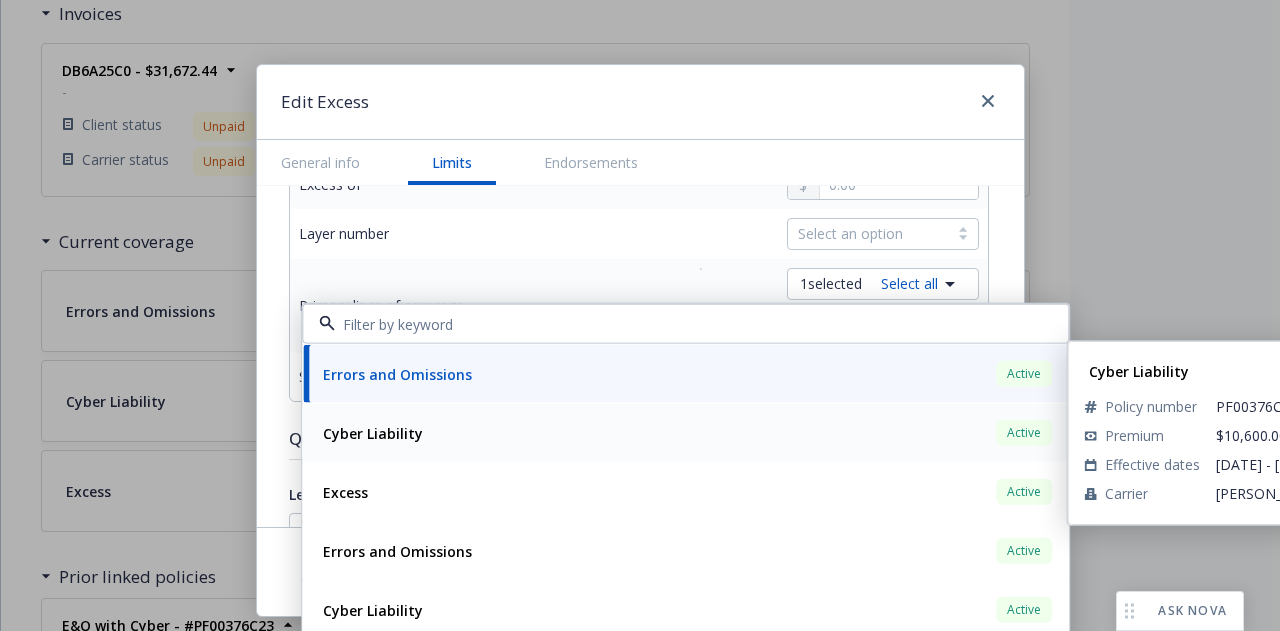 click on "Cyber Liability Active" at bounding box center (685, 433) 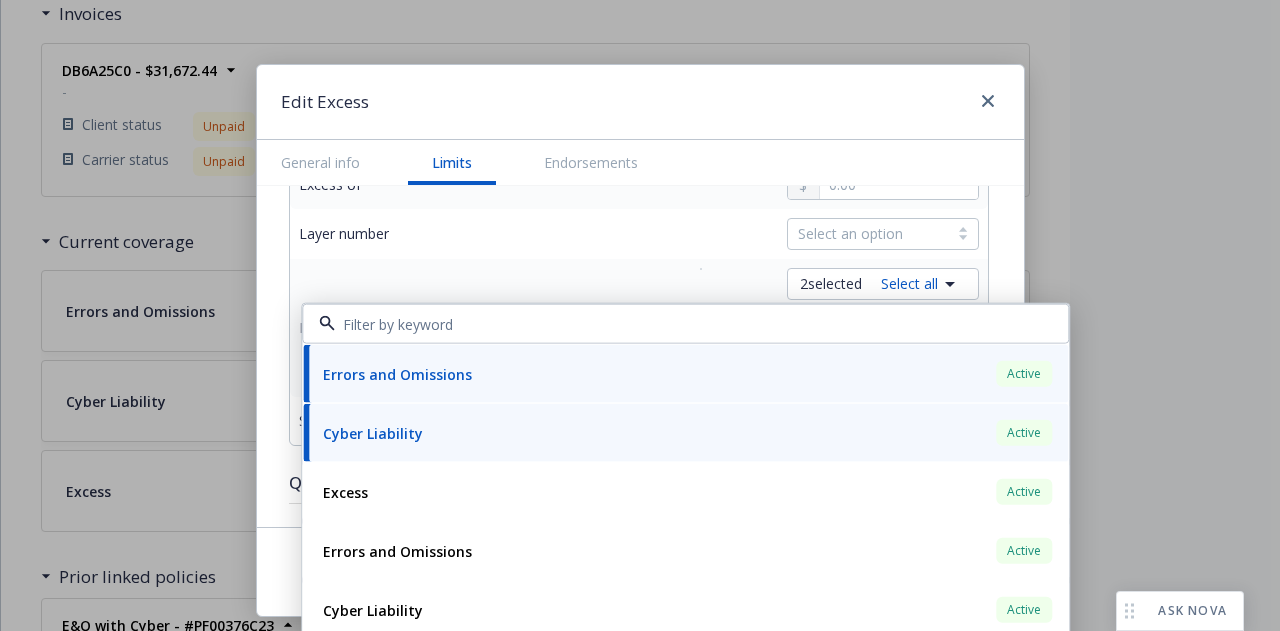 click on "2  selected Select all" at bounding box center (839, 284) 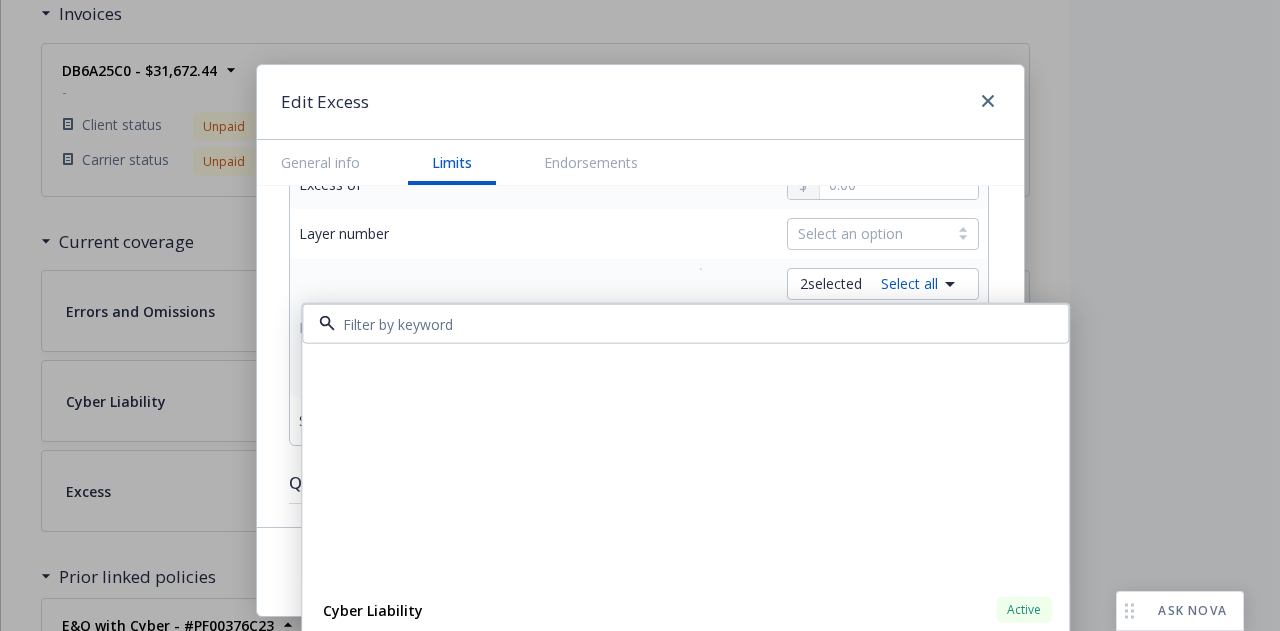 scroll, scrollTop: 302, scrollLeft: 0, axis: vertical 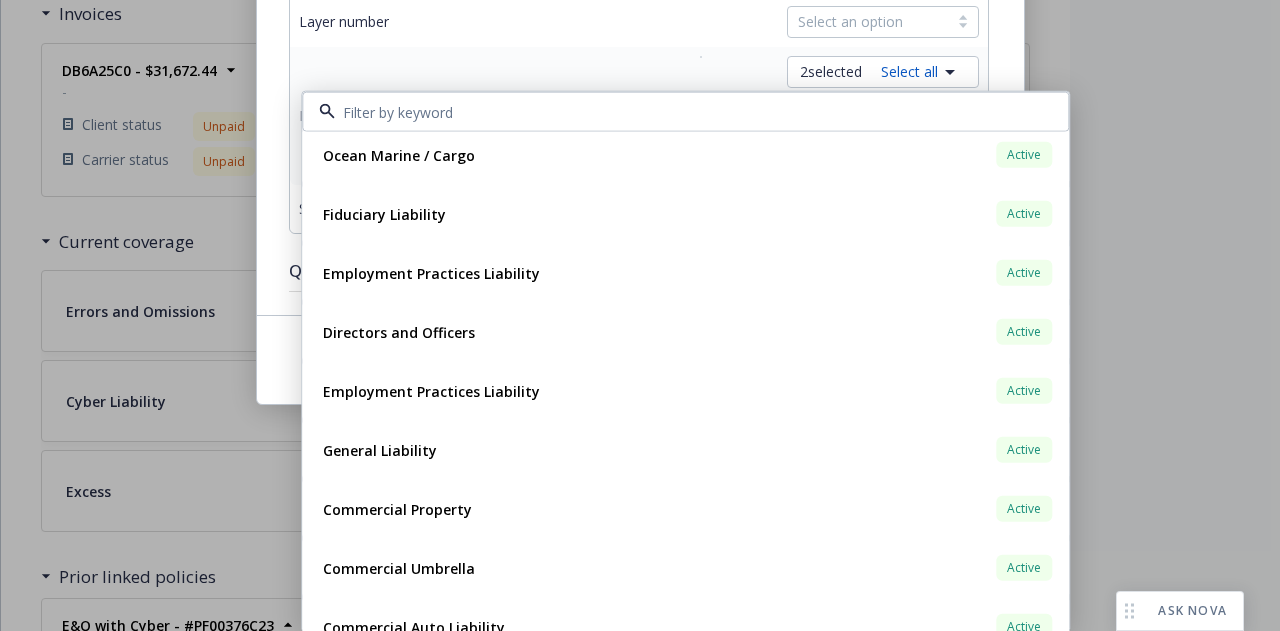 click on "Layer number Select an option" at bounding box center [639, 22] 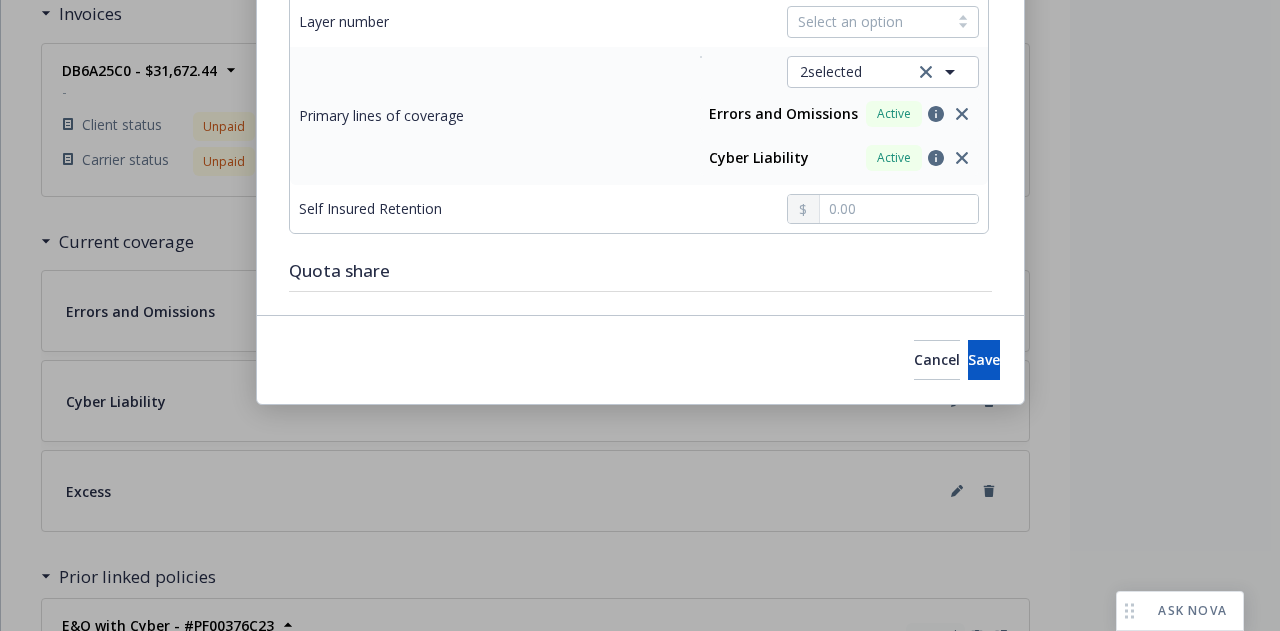 click on "Layer number Select an option" at bounding box center (639, 22) 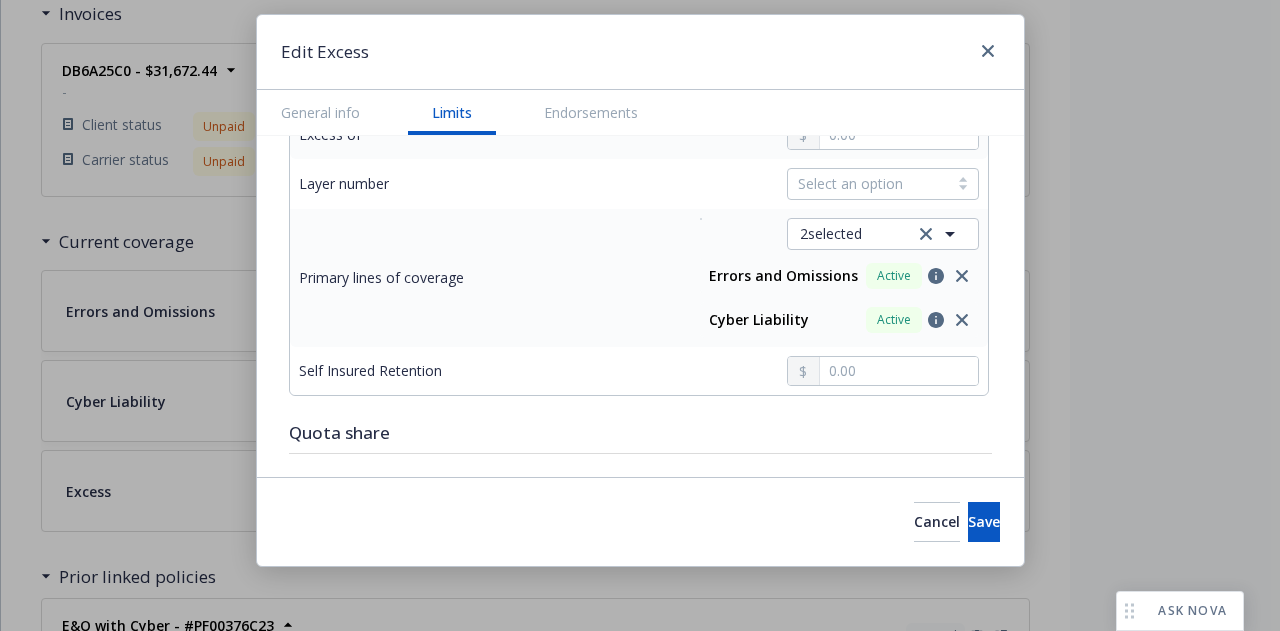 scroll, scrollTop: 48, scrollLeft: 0, axis: vertical 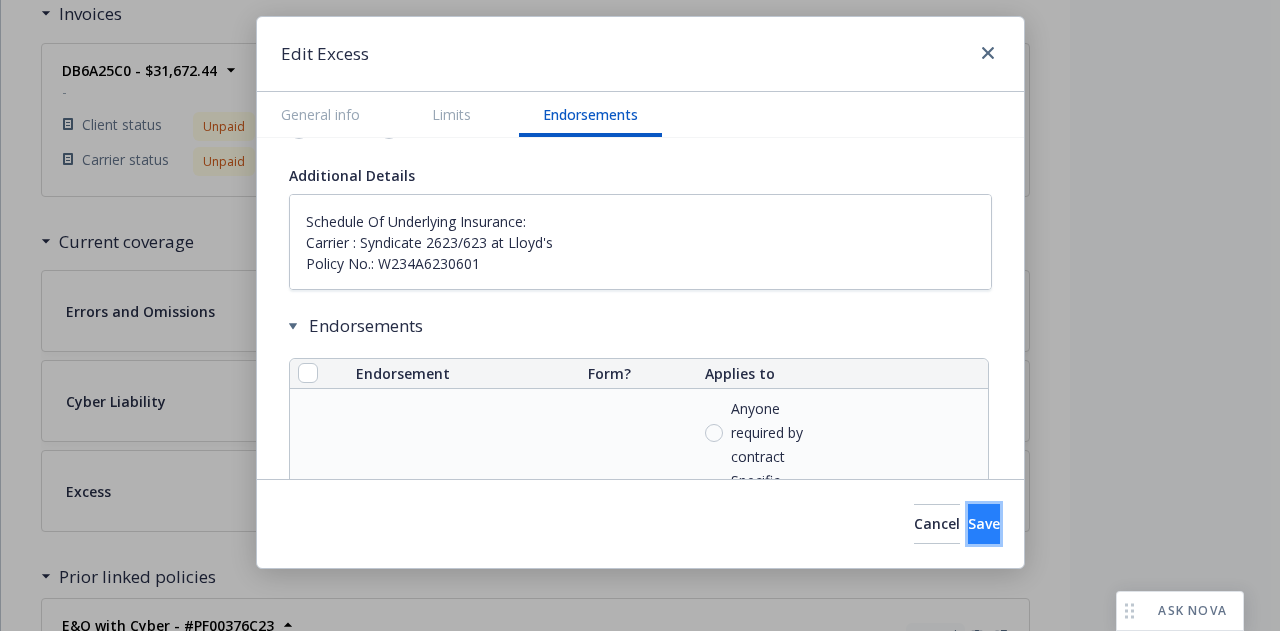 click on "Save" at bounding box center (984, 524) 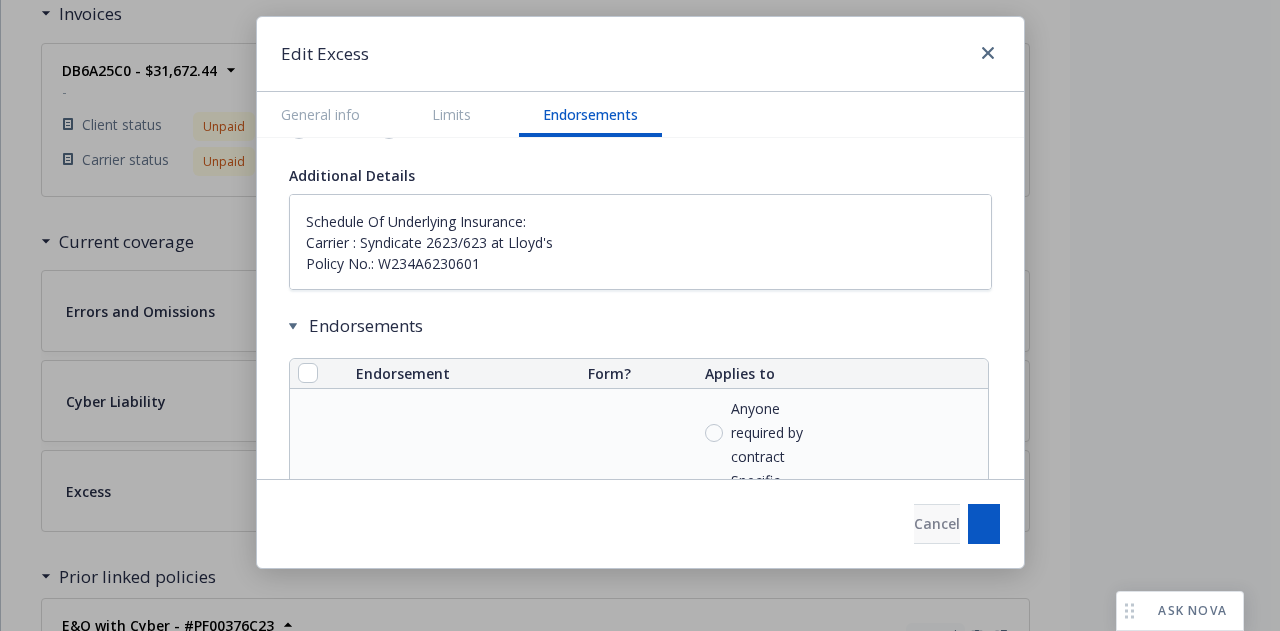 type on "x" 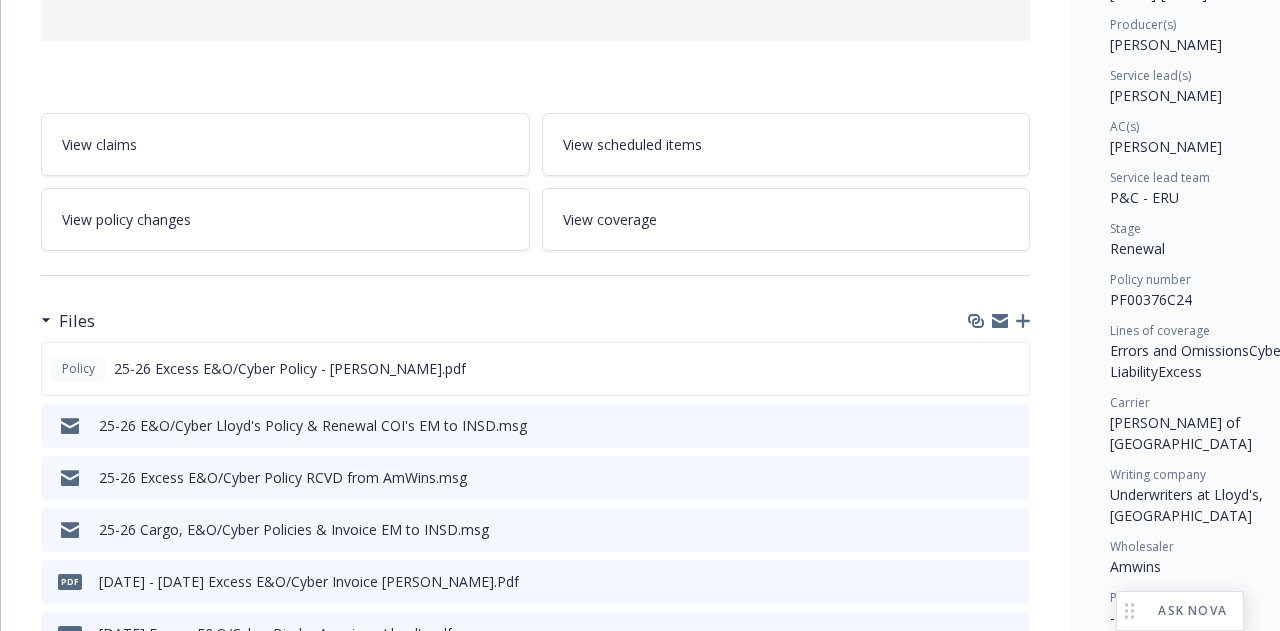 scroll, scrollTop: 0, scrollLeft: 0, axis: both 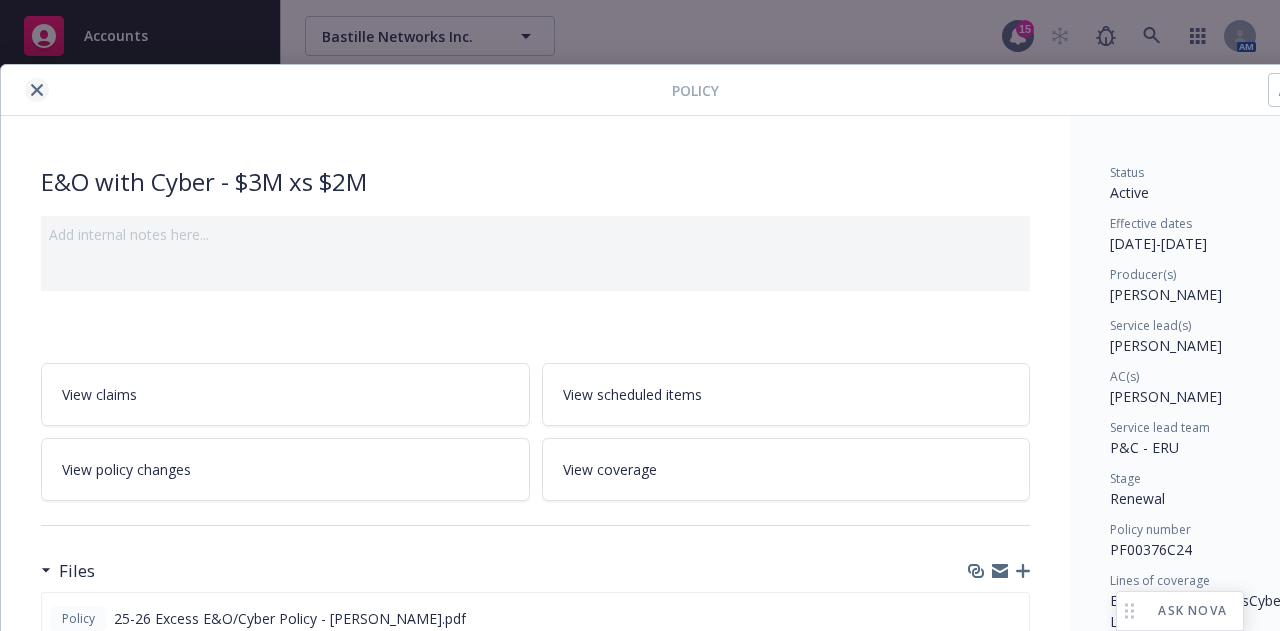 click 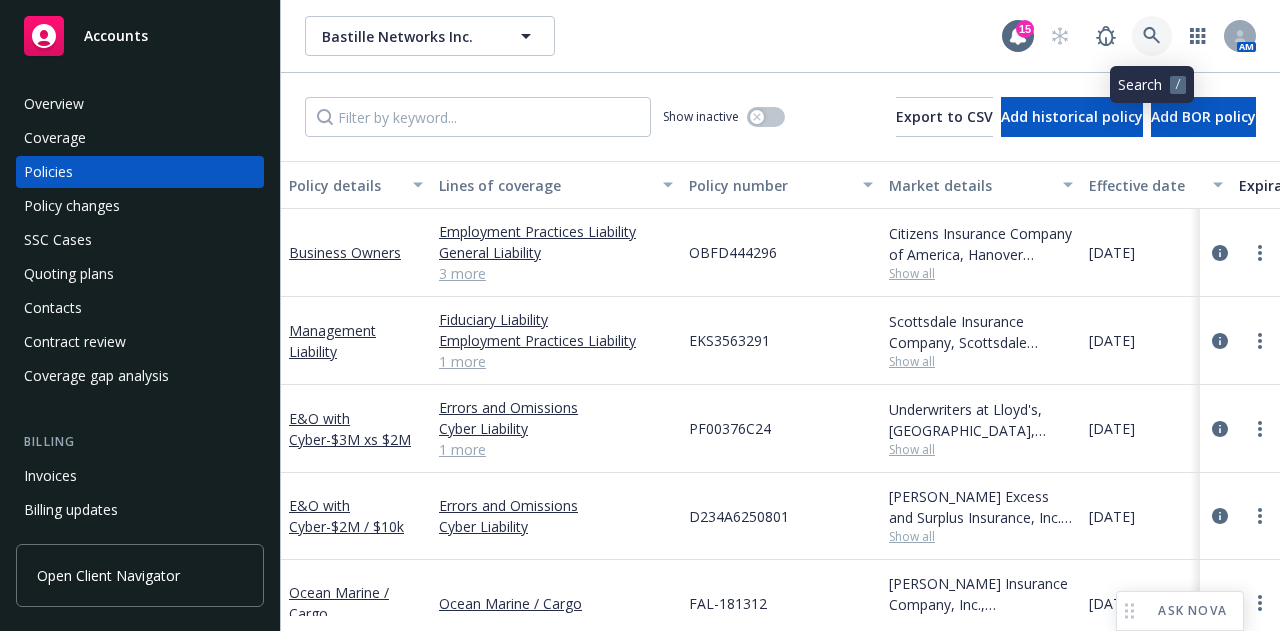 click at bounding box center [1152, 36] 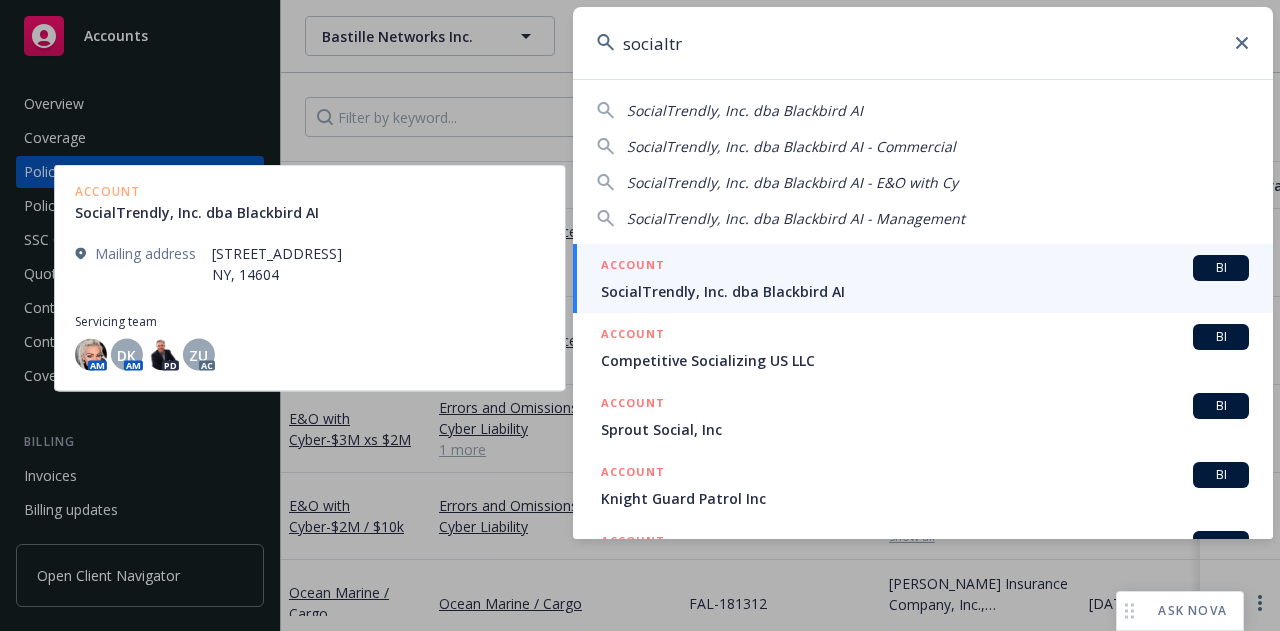 type on "socialtr" 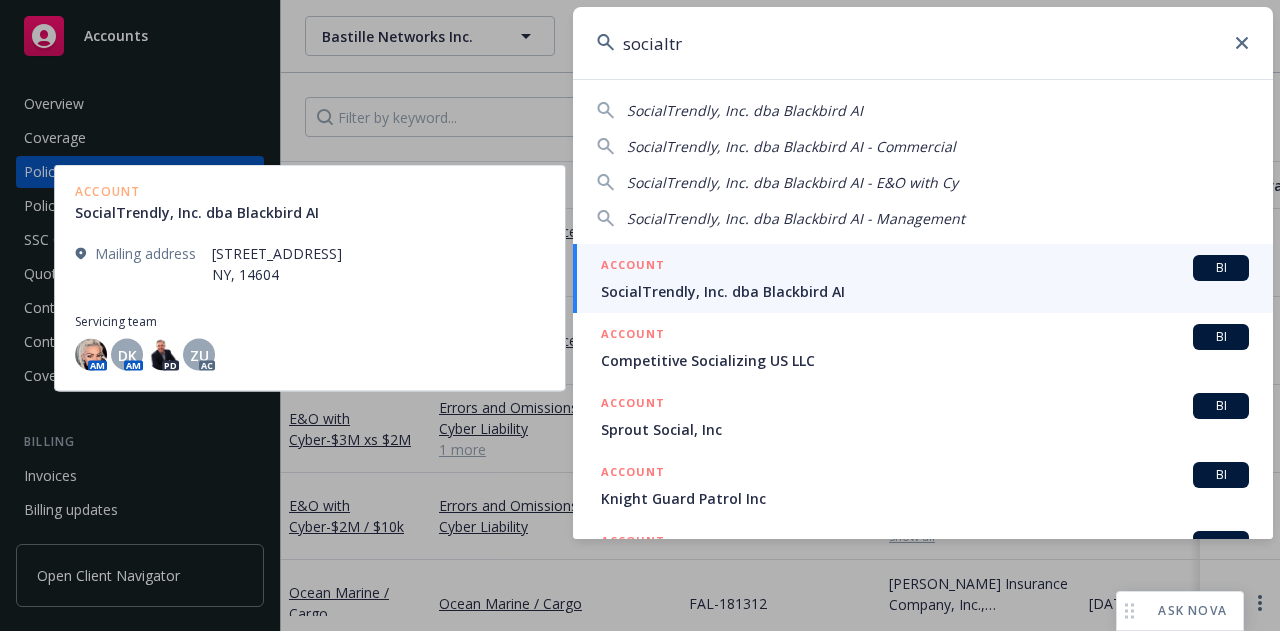 click on "ACCOUNT BI" at bounding box center [925, 268] 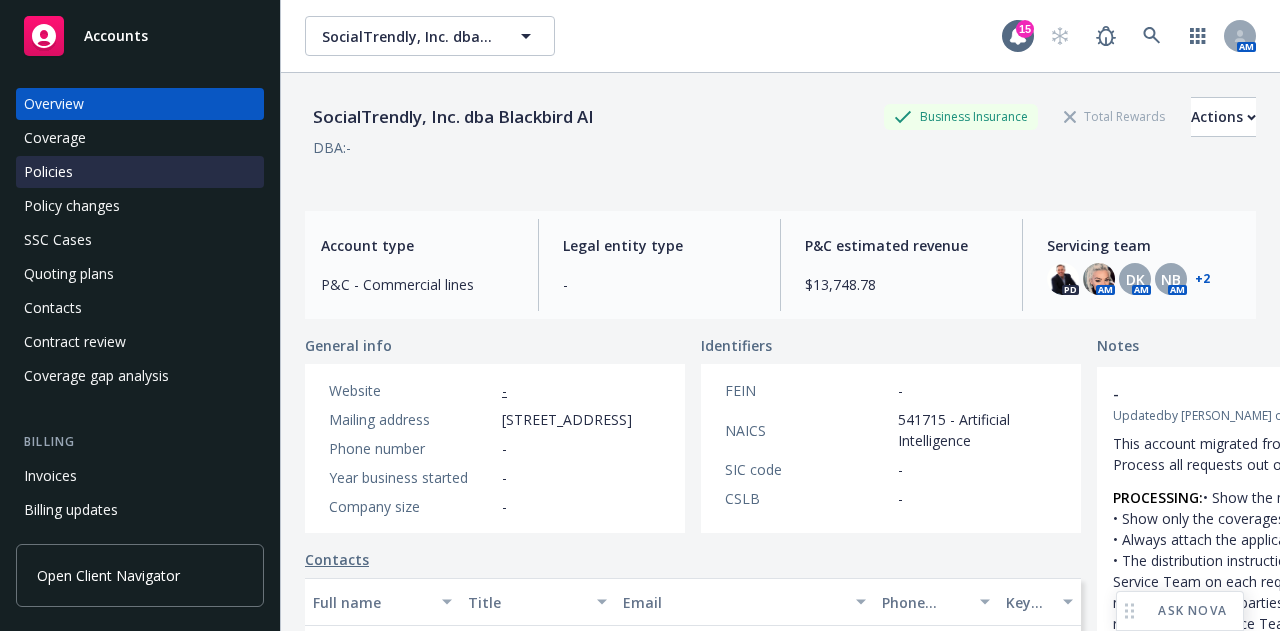 click on "Policies" at bounding box center (140, 172) 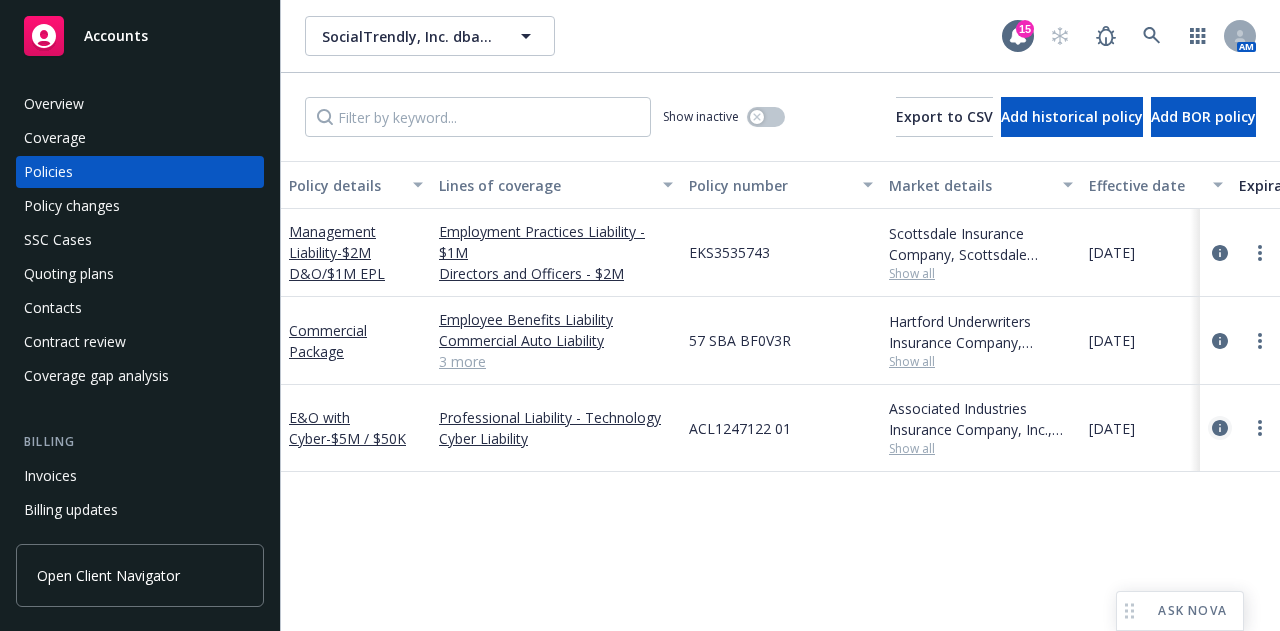 click 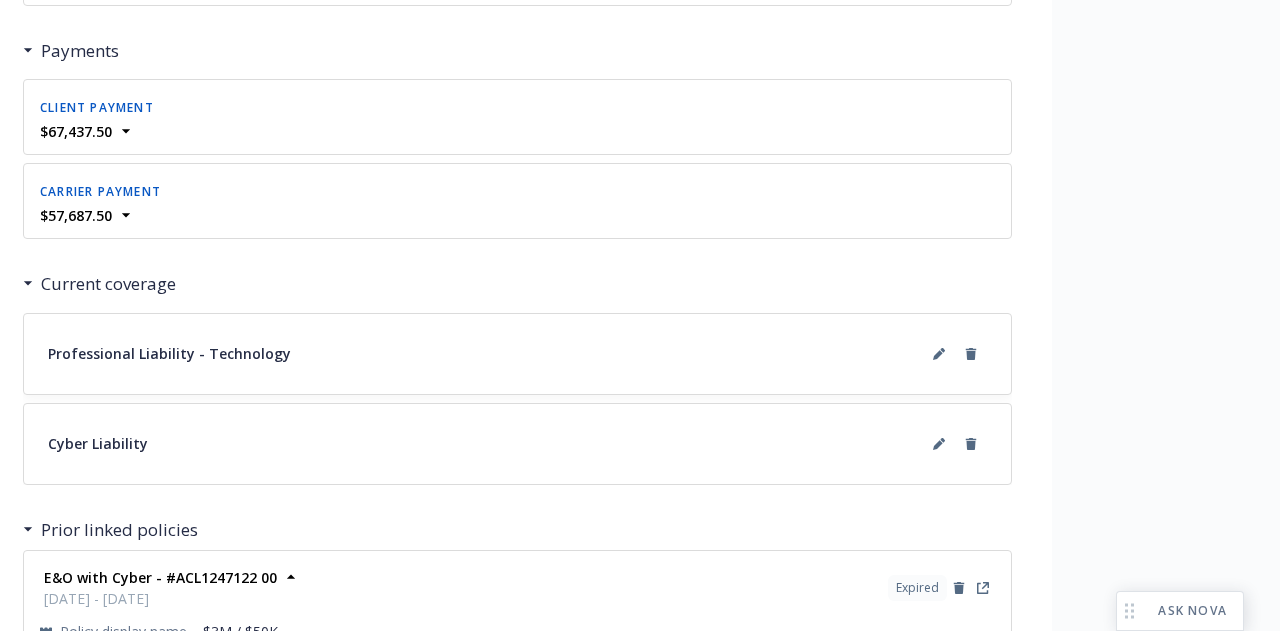 scroll, scrollTop: 2092, scrollLeft: 0, axis: vertical 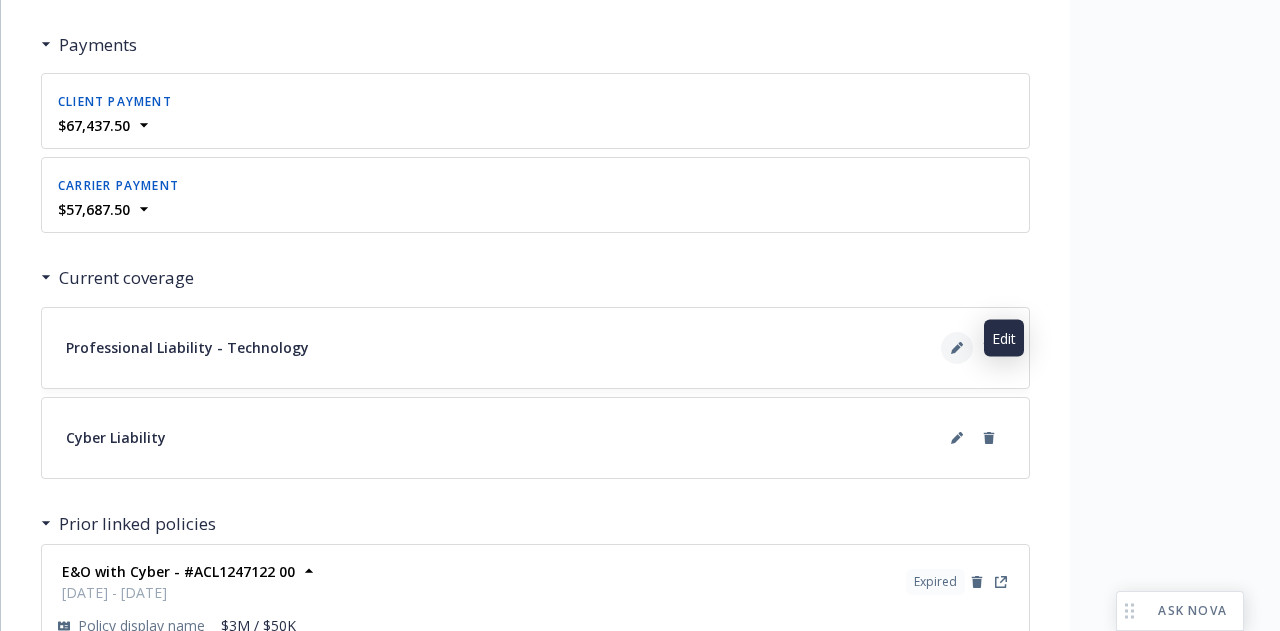 click 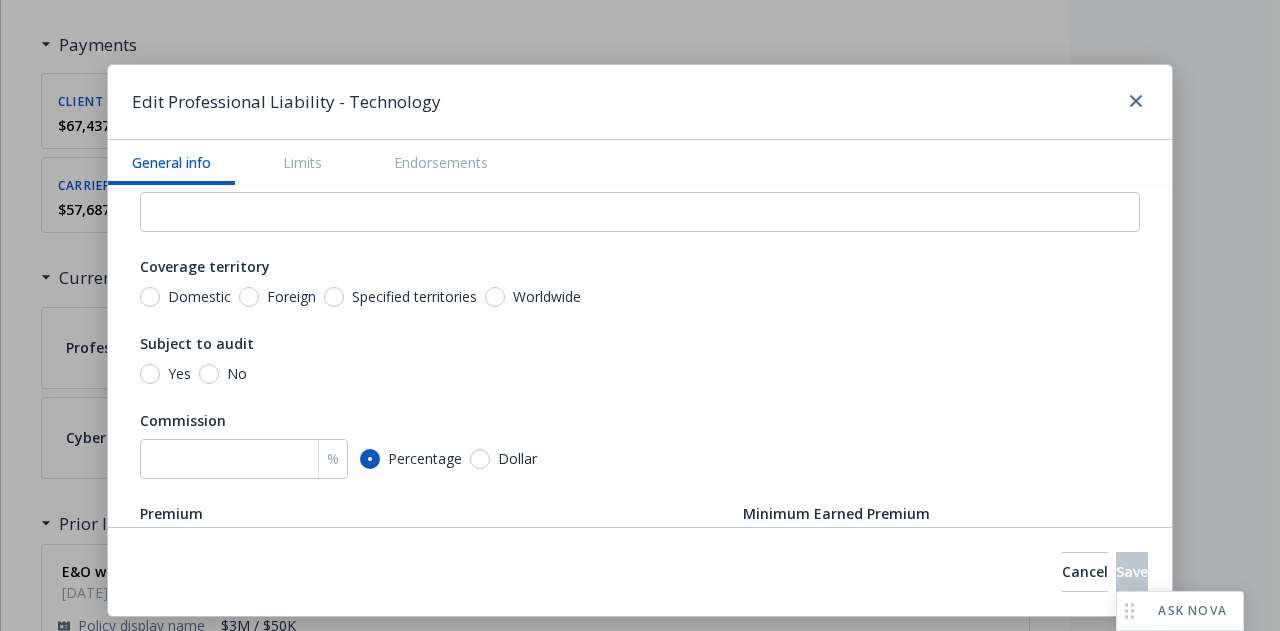 scroll, scrollTop: 237, scrollLeft: 0, axis: vertical 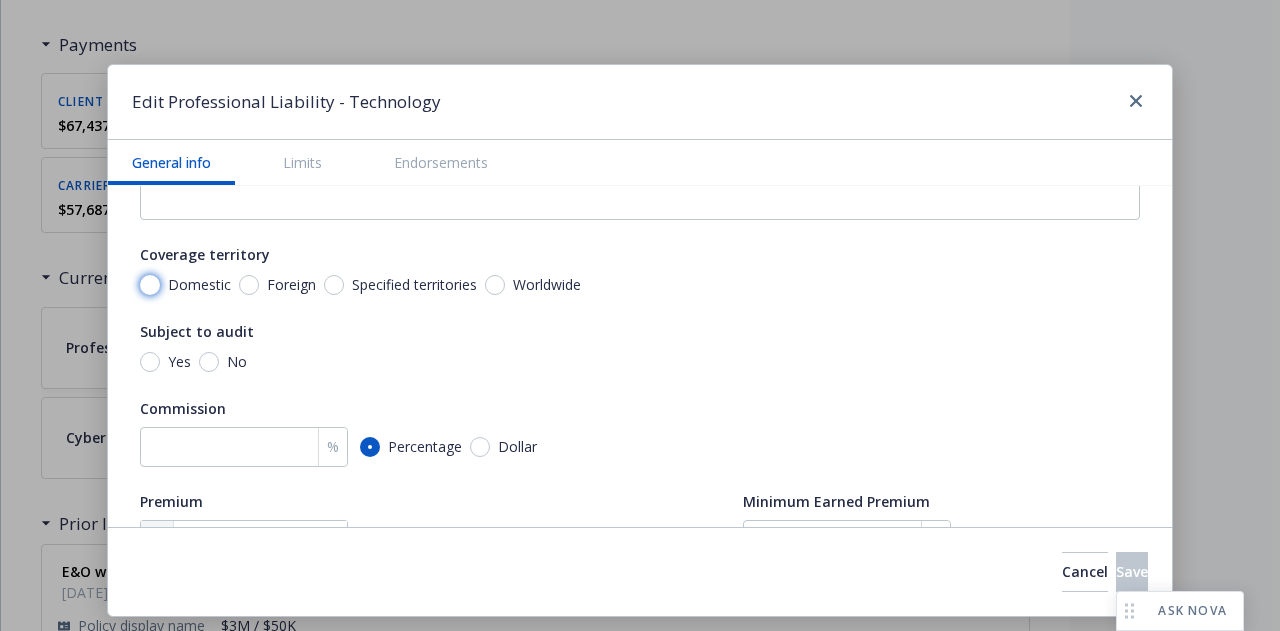 click on "Domestic" at bounding box center [150, 285] 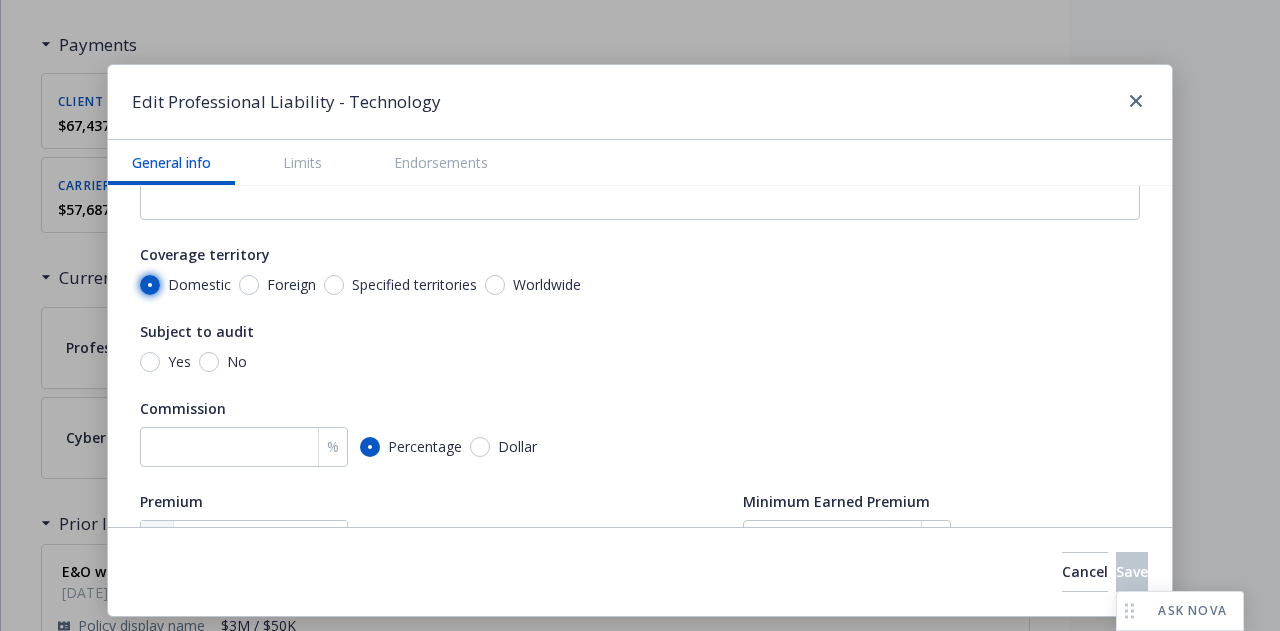 radio on "true" 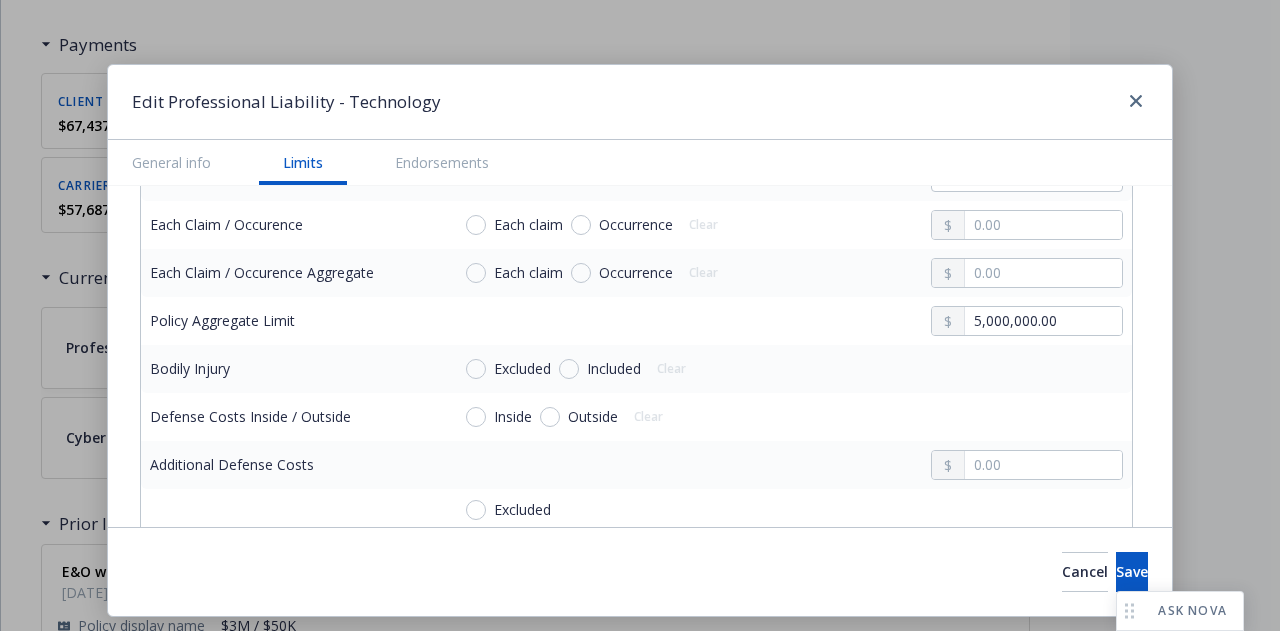 scroll, scrollTop: 752, scrollLeft: 0, axis: vertical 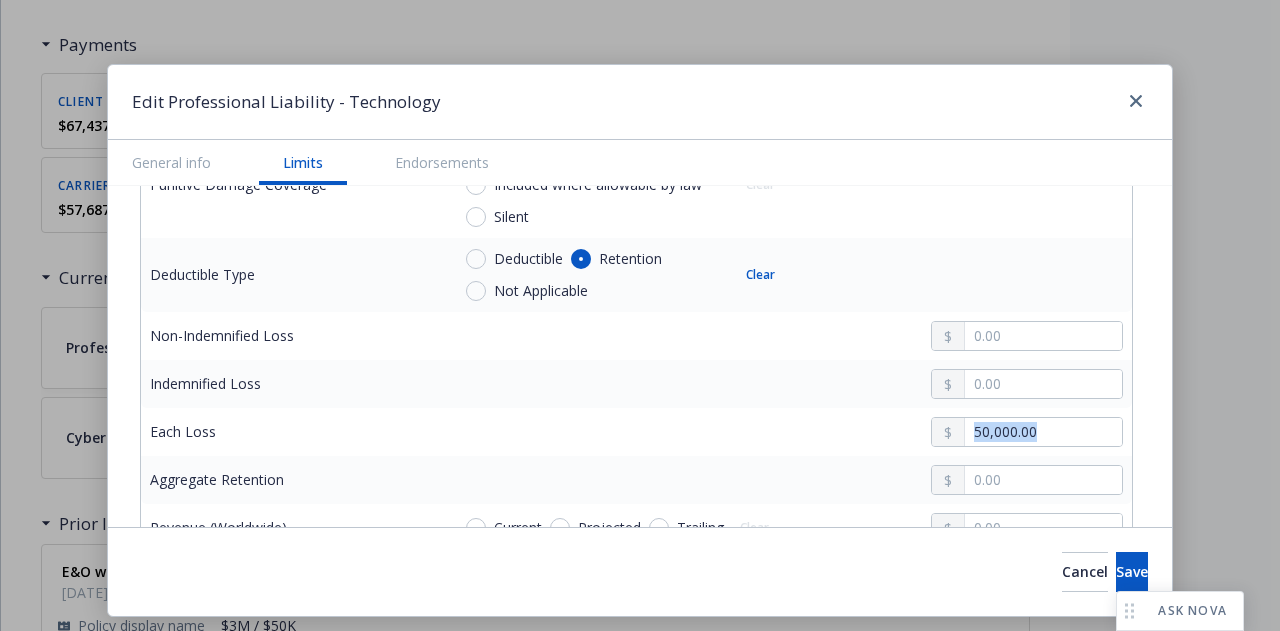 drag, startPoint x: 648, startPoint y: 448, endPoint x: 653, endPoint y: 435, distance: 13.928389 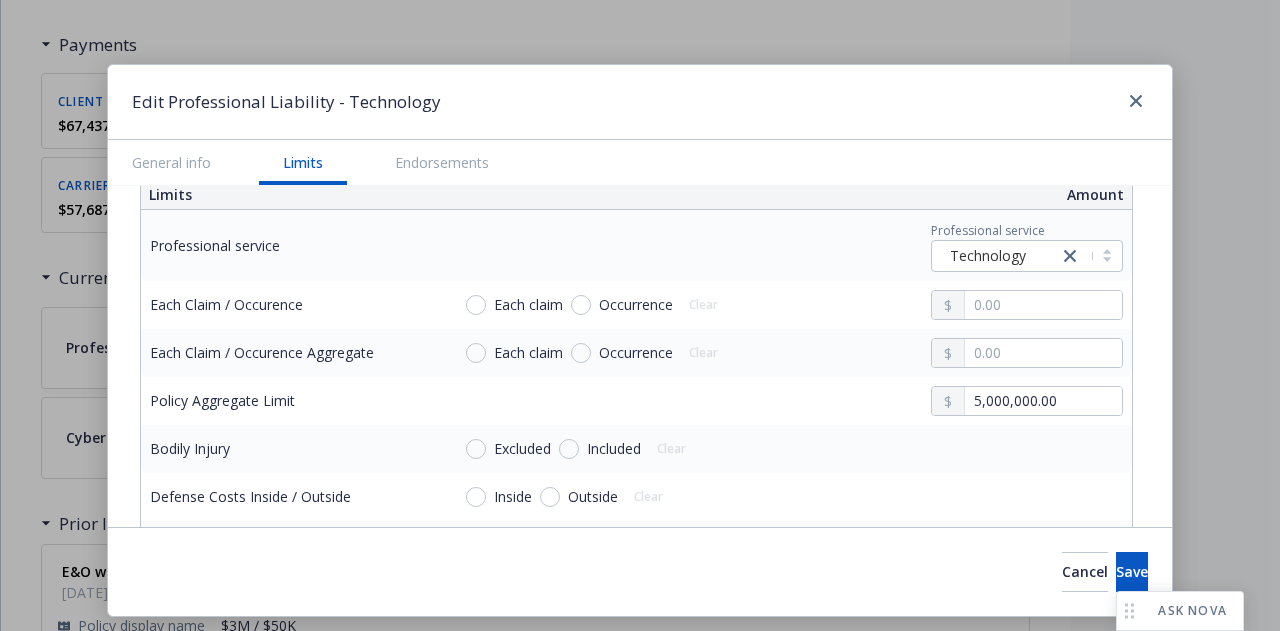 scroll, scrollTop: 666, scrollLeft: 0, axis: vertical 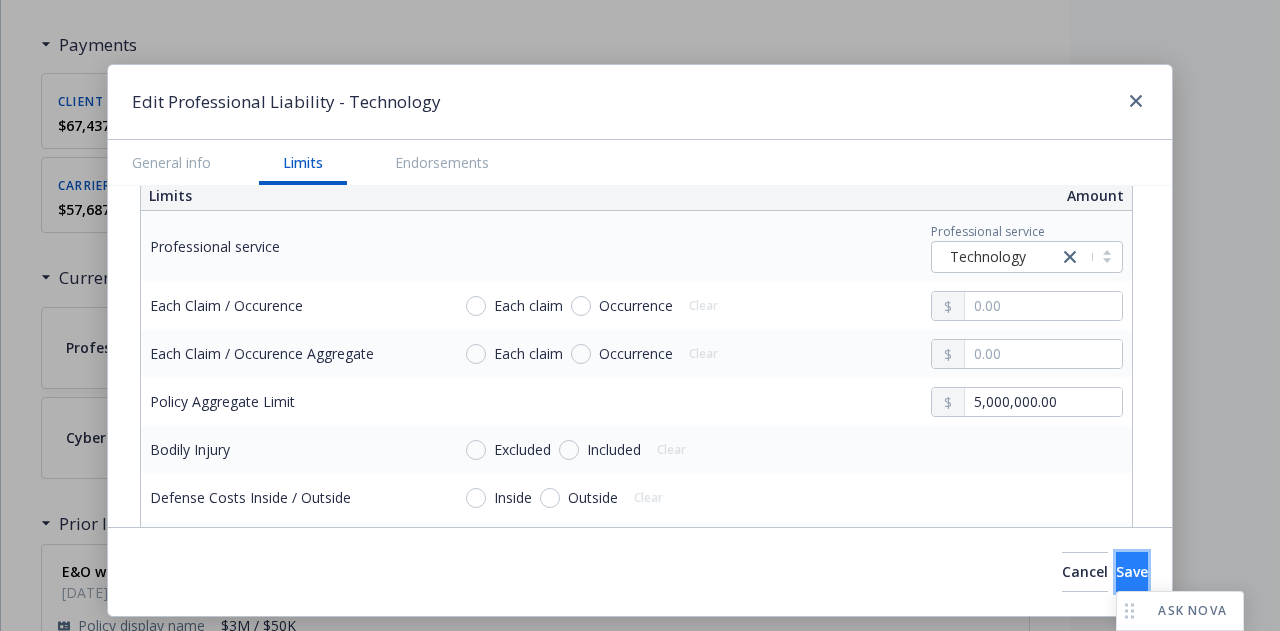 click on "Save" at bounding box center (1132, 572) 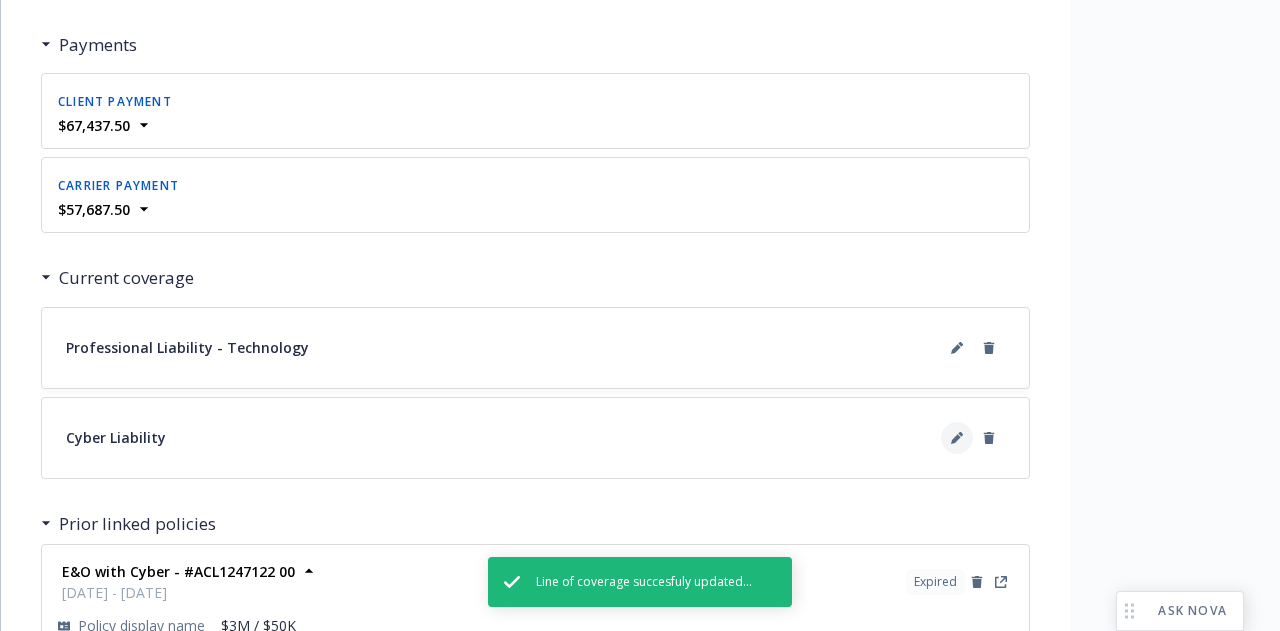click at bounding box center [957, 438] 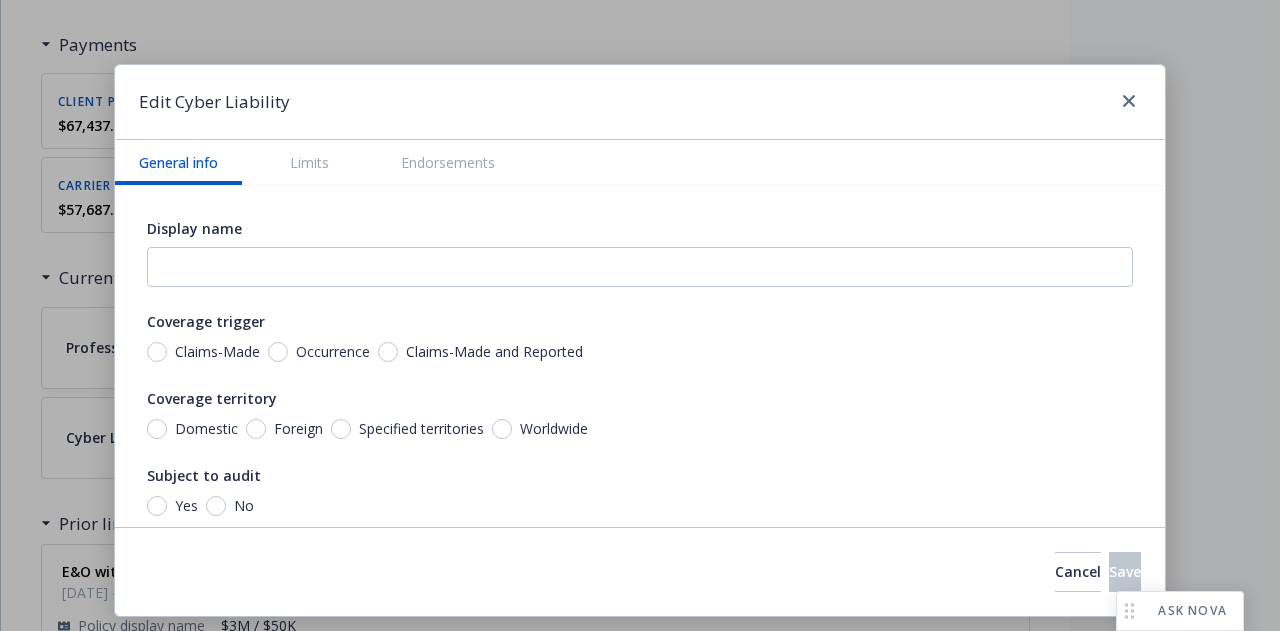 click on "Claims-Made" at bounding box center (217, 352) 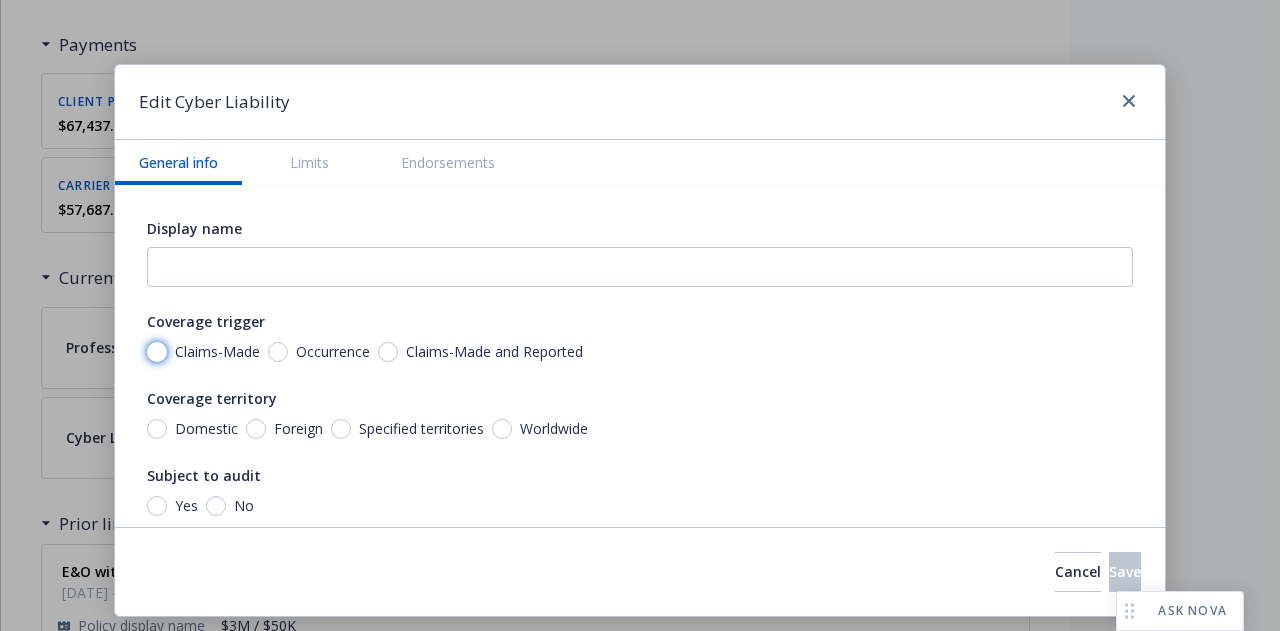 click on "Claims-Made" at bounding box center [157, 352] 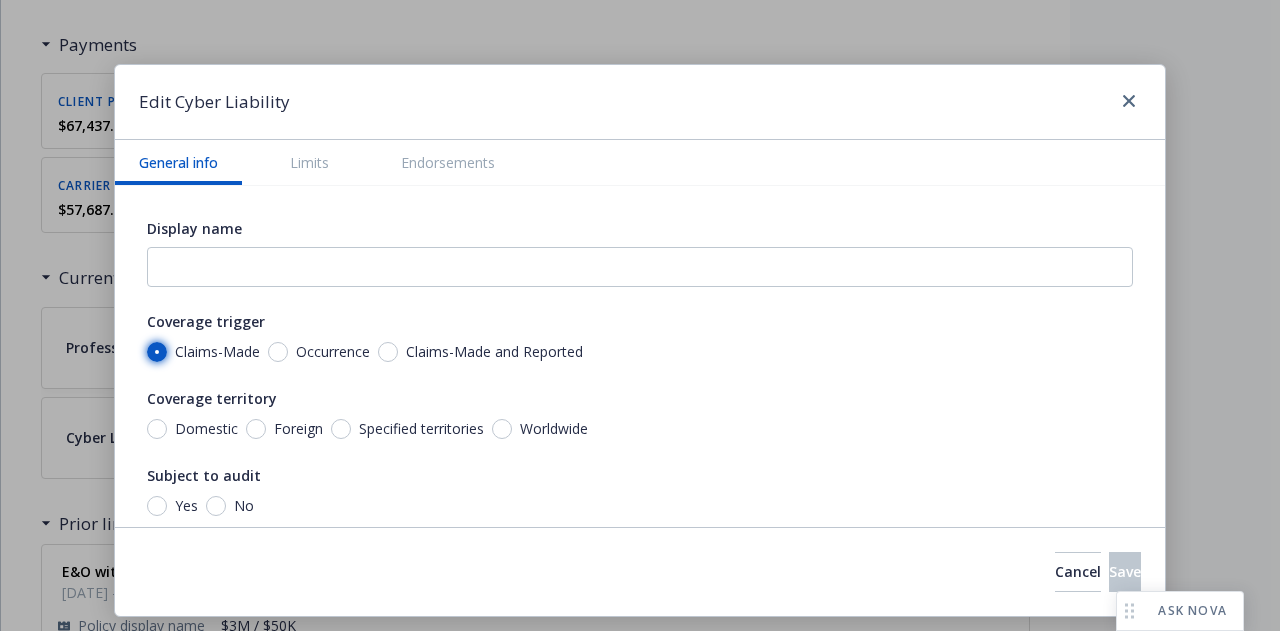 radio on "true" 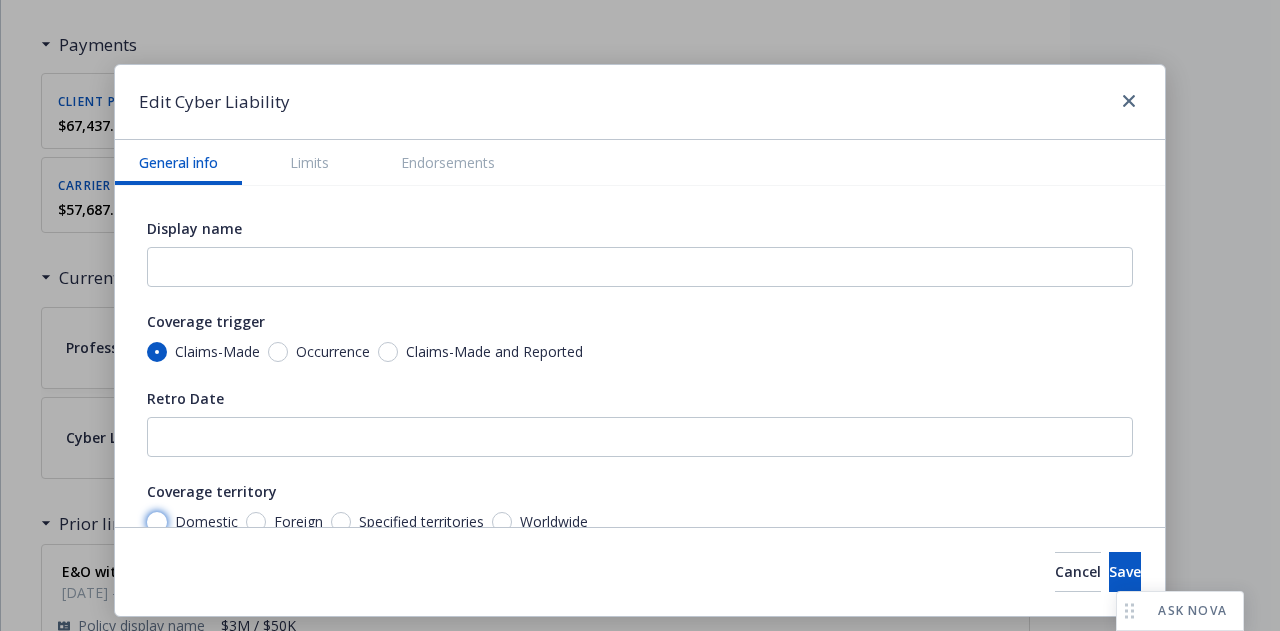click on "Domestic" at bounding box center [157, 522] 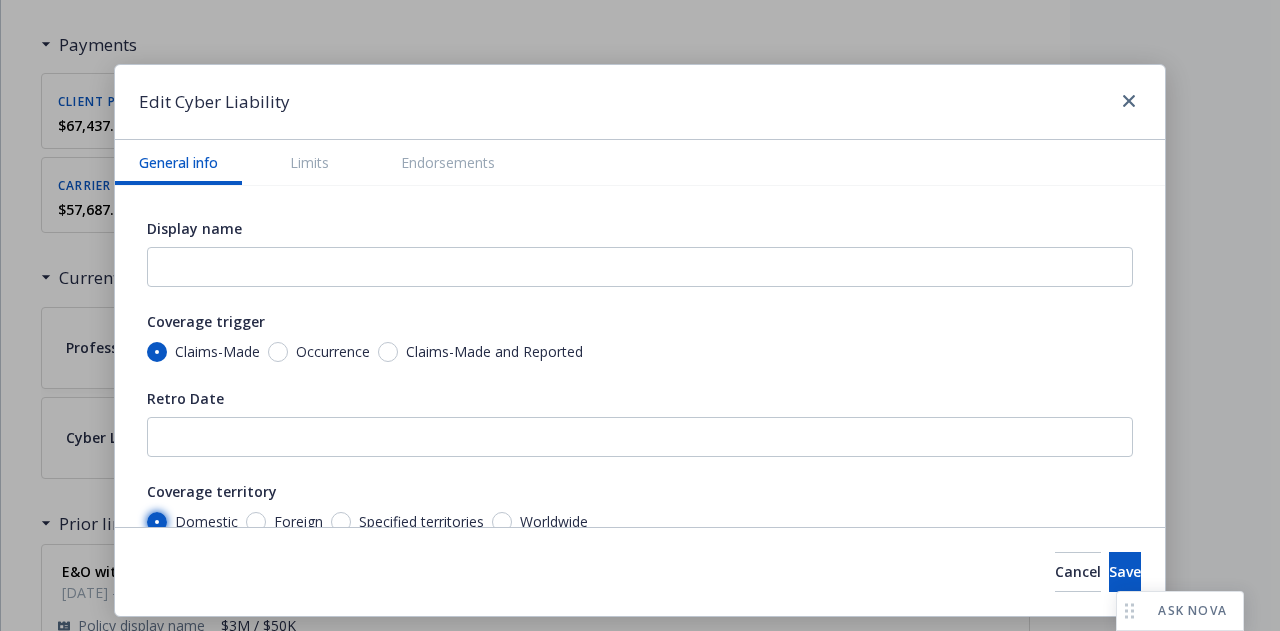 radio on "true" 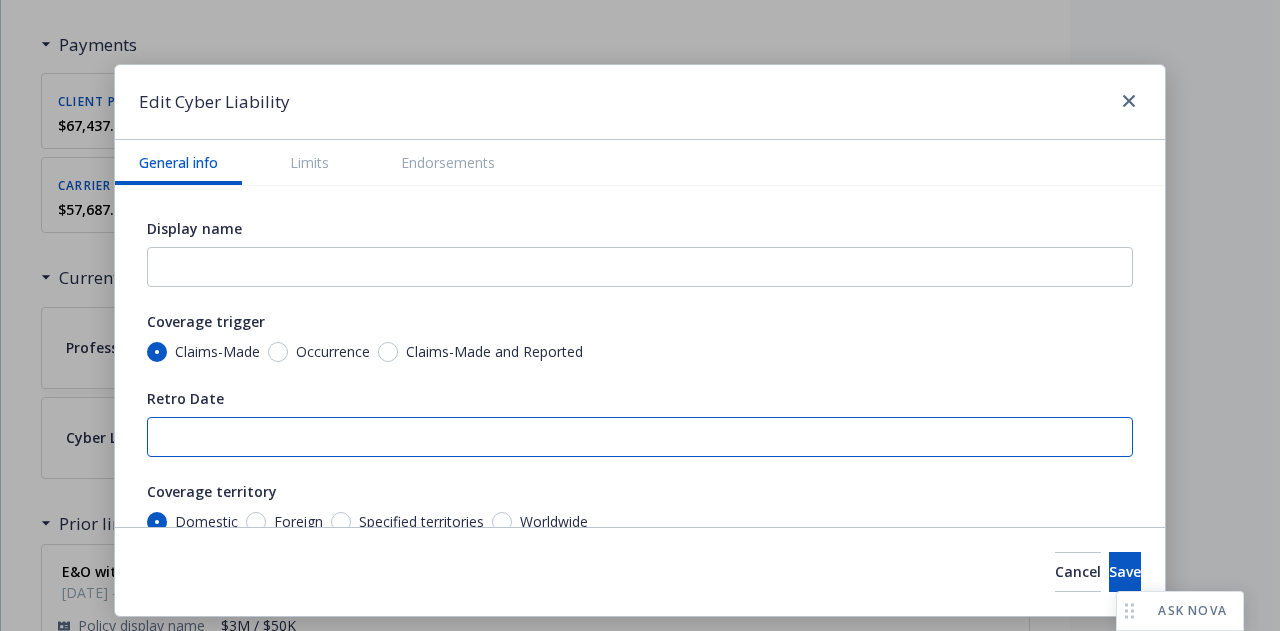 click on "Retro Date" at bounding box center (640, 437) 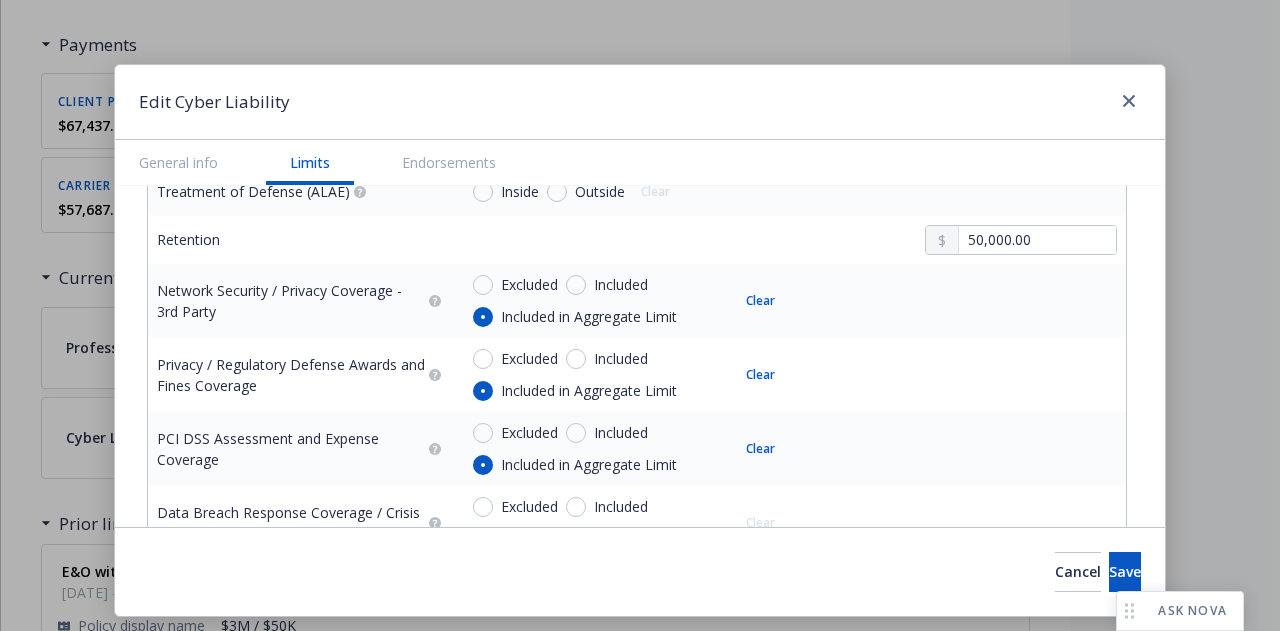 scroll, scrollTop: 806, scrollLeft: 0, axis: vertical 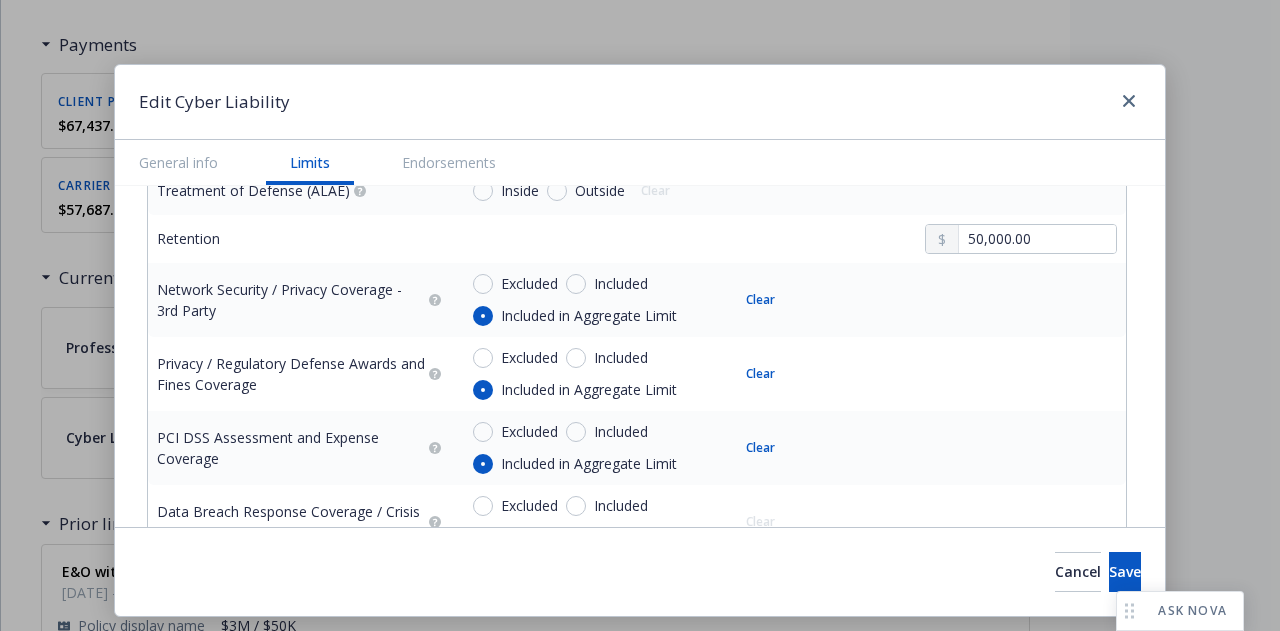 type on "[DATE]" 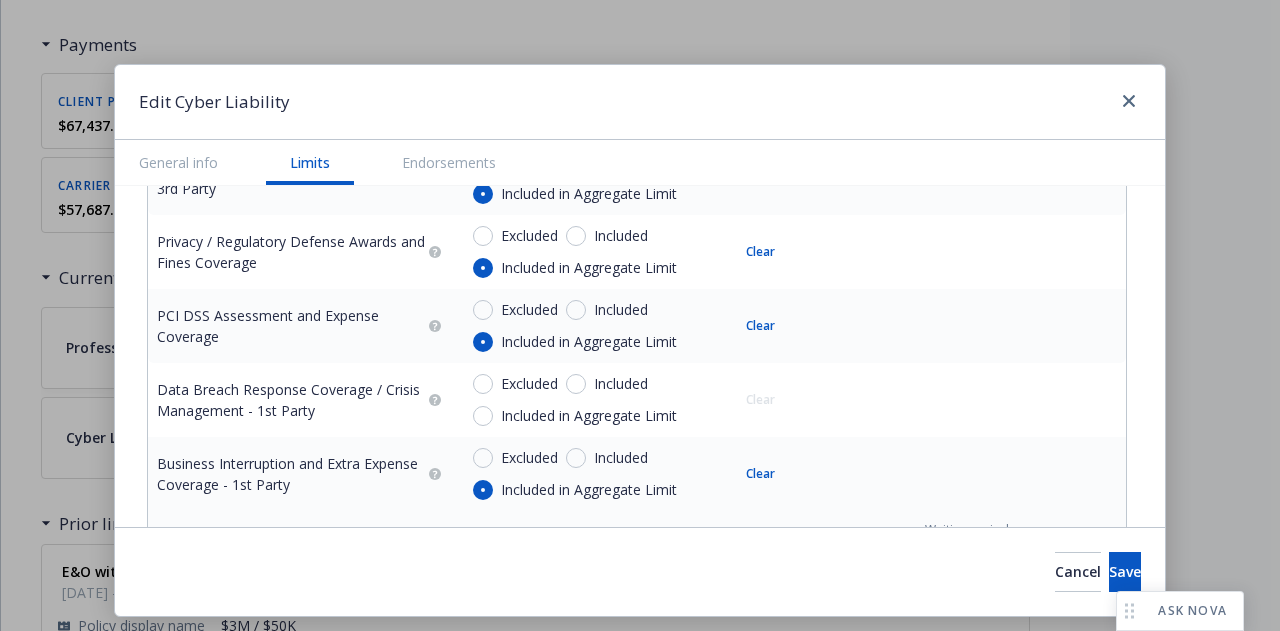 scroll, scrollTop: 1024, scrollLeft: 0, axis: vertical 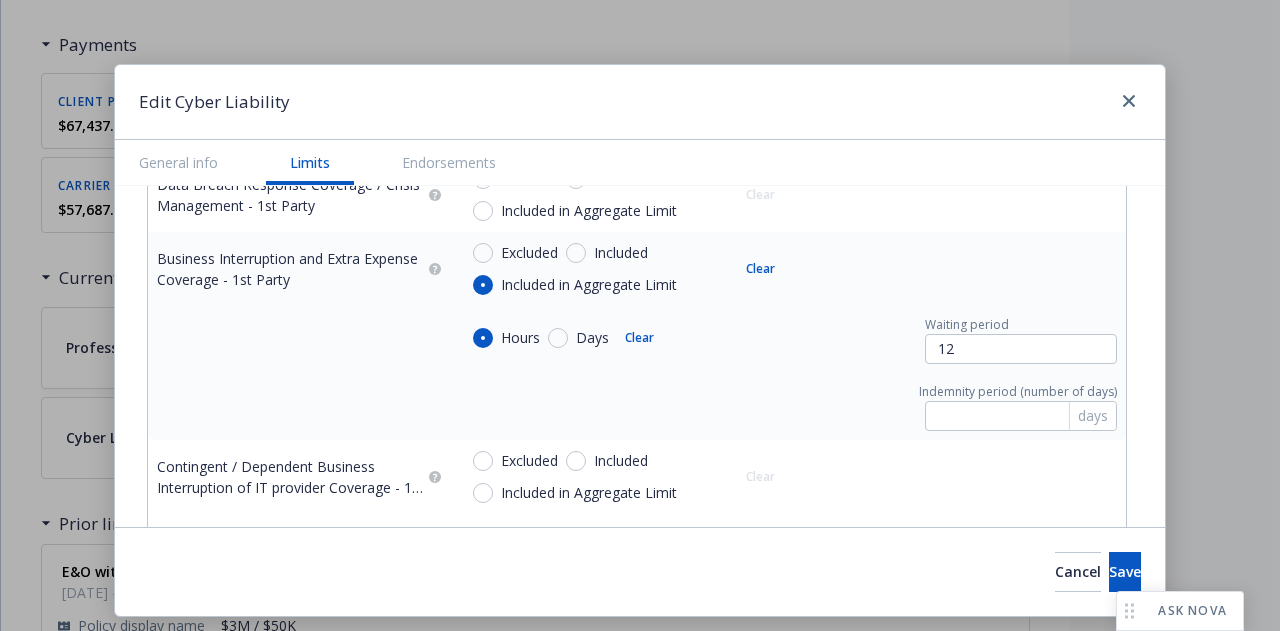 click on "Hours Days Clear Waiting period 12" at bounding box center (787, 338) 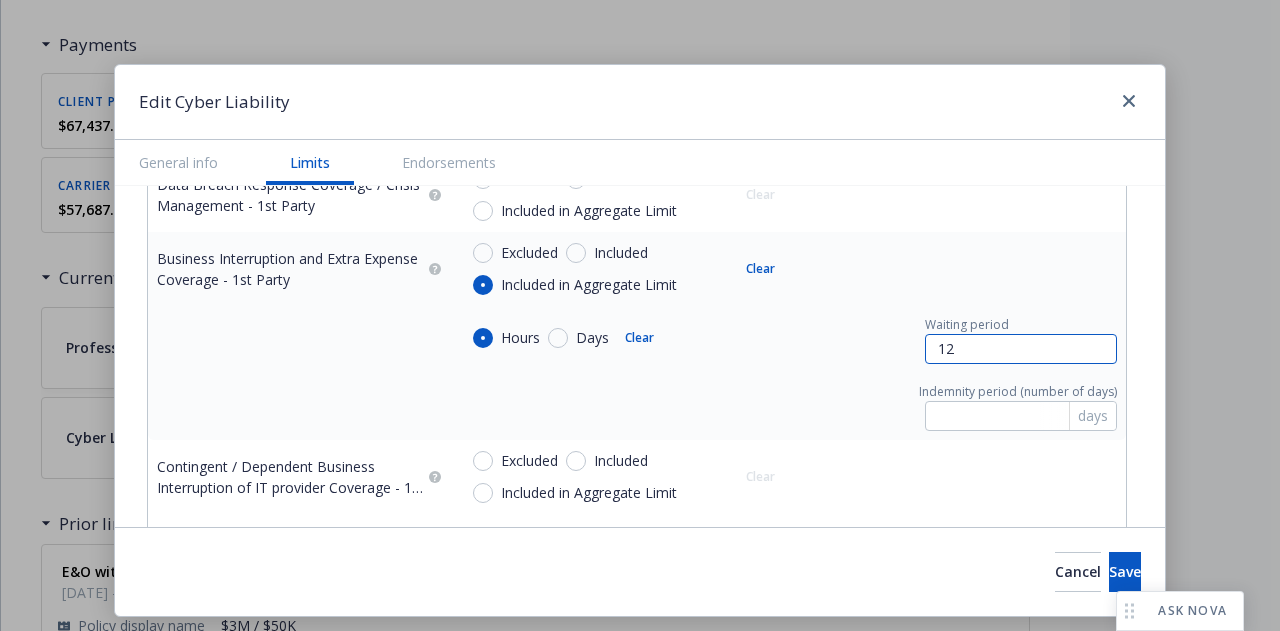 click on "12" at bounding box center [1021, 349] 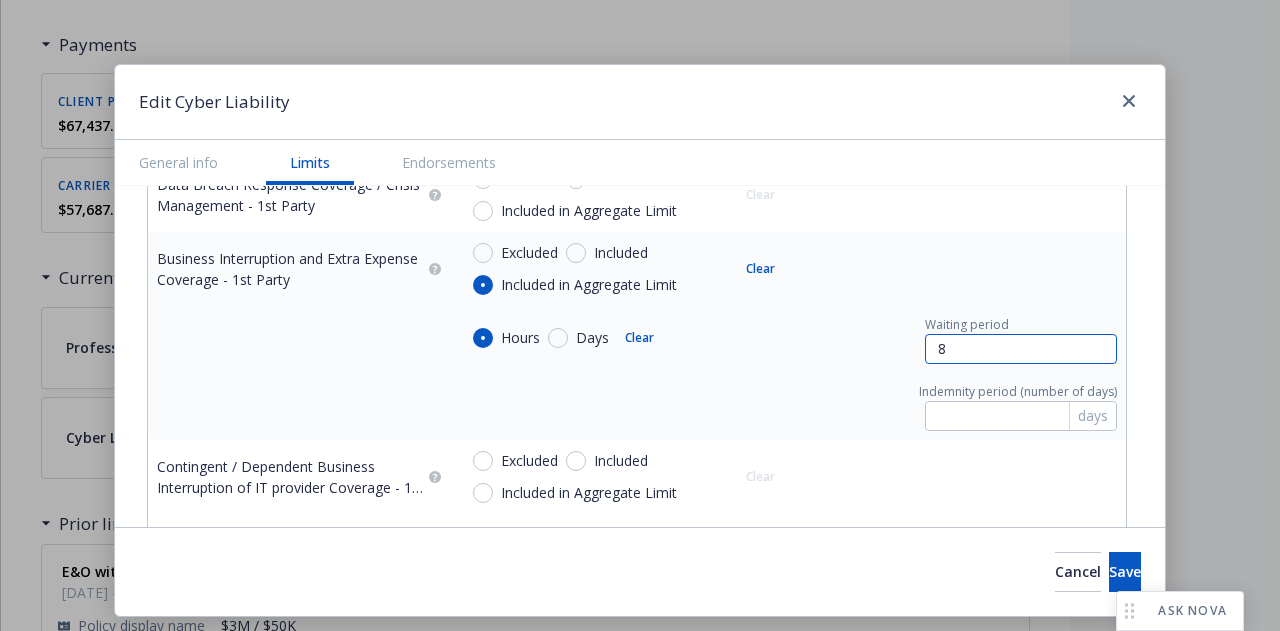 type on "8" 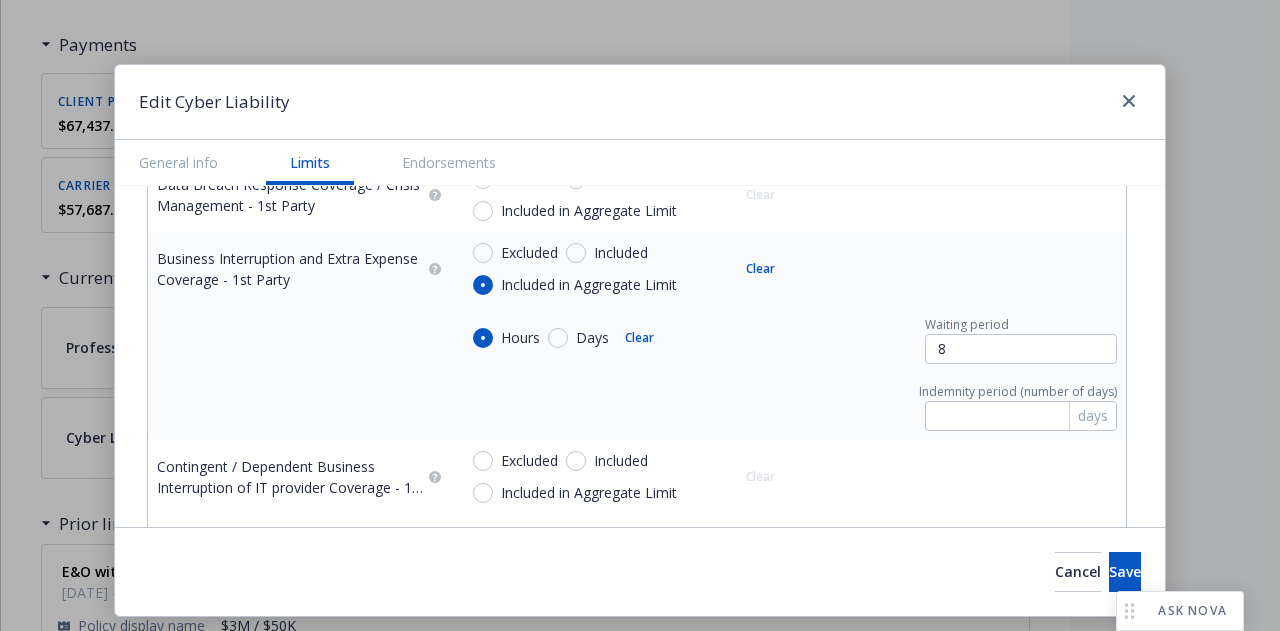 click on "Indemnity period (number of days) days" at bounding box center [787, 405] 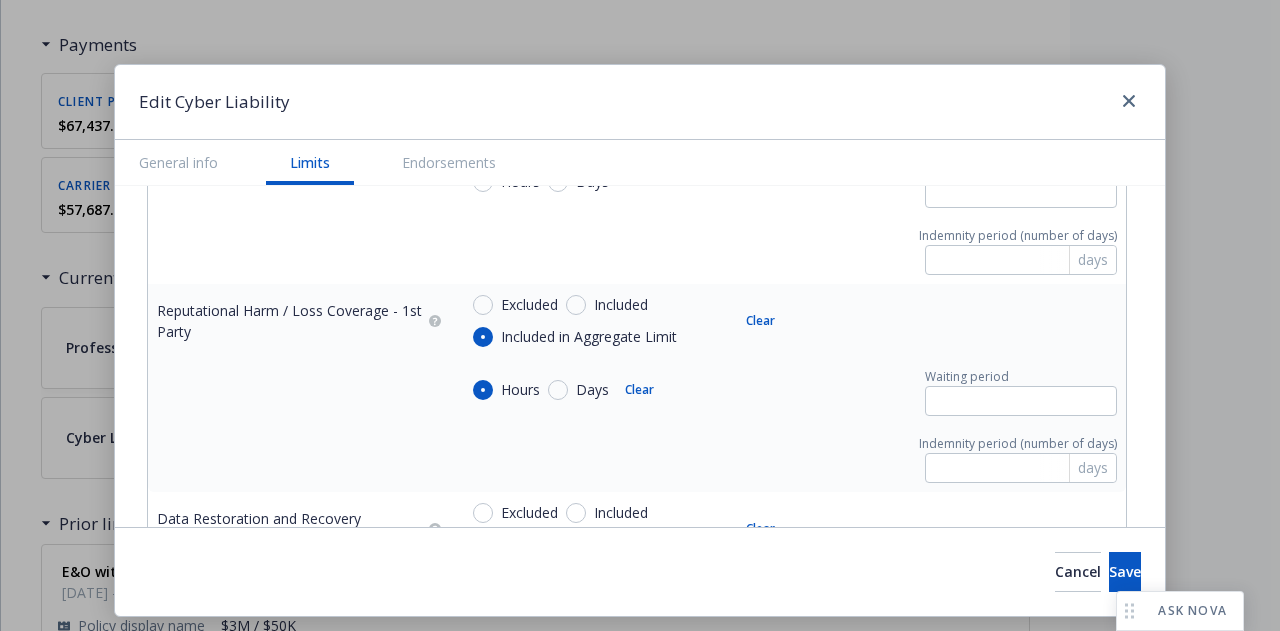 scroll, scrollTop: 2369, scrollLeft: 0, axis: vertical 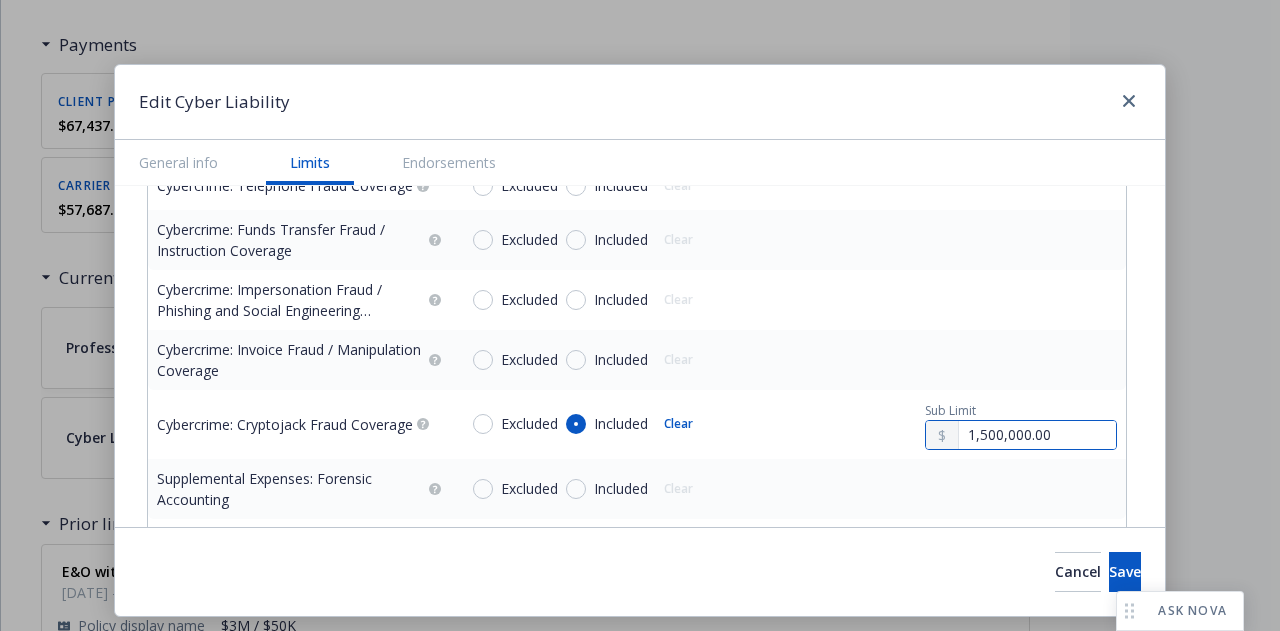 click on "Accounts Overview Coverage Policies Policy changes SSC Cases Quoting plans Contacts Contract review Coverage gap analysis Billing Invoices Billing updates Account charges Installment plans Tools Manage files Manage exposures Manage certificates Manage claims Manage BORs Summary of insurance Analytics hub Loss summary generator Account settings Service team Sales relationships Related accounts Client navigator features Client access Open Client Navigator SocialTrendly, Inc. dba Blackbird AI SocialTrendly, Inc. dba Blackbird AI 15 AM Show inactive Export to CSV Add historical policy Add BOR policy Policy details Lines of coverage Policy number Market details Effective date Expiration date Premium Billing method Stage Status Service team leaders Management Liability  -  $2M D&O/$1M EPL Employment Practices Liability - $1M Directors and Officers - $2M EKS3535743 Scottsdale Insurance Company, Scottsdale Insurance Company (Nationwide), E-Risk Services, RT Specialty Insurance Services, LLC (RSG Specialty, LLC) AC AM" at bounding box center (640, 315) 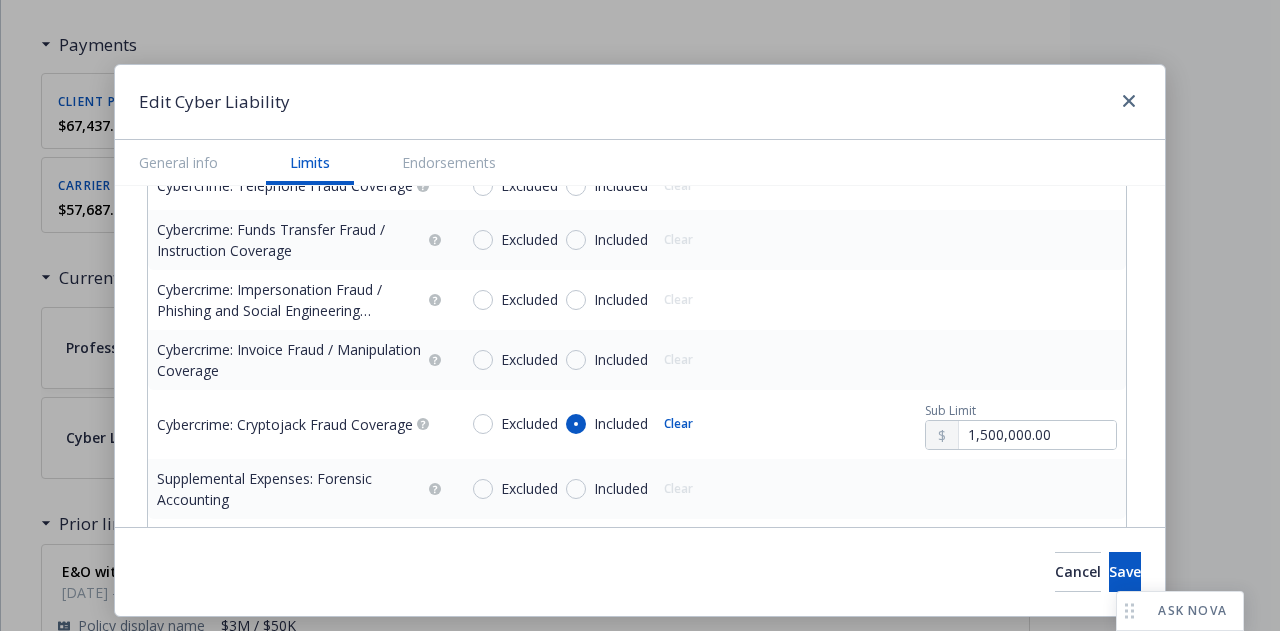 click on "$5,000,000.00" at bounding box center (1028, 358) 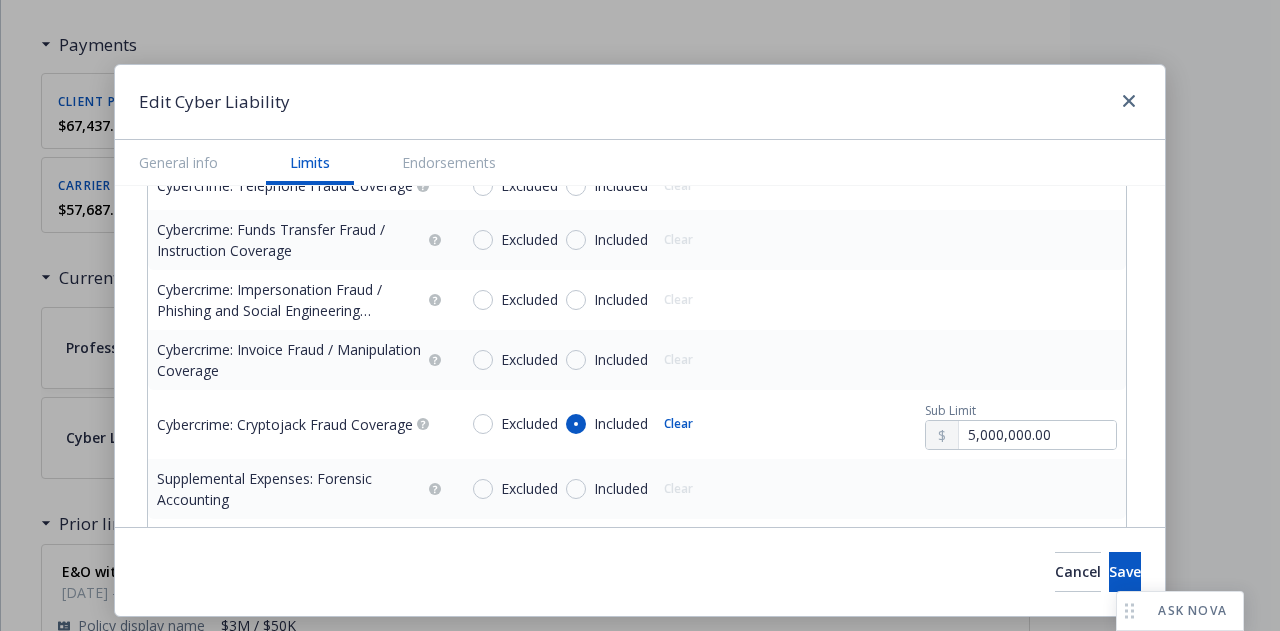 click on "Cancel Save" at bounding box center (640, 571) 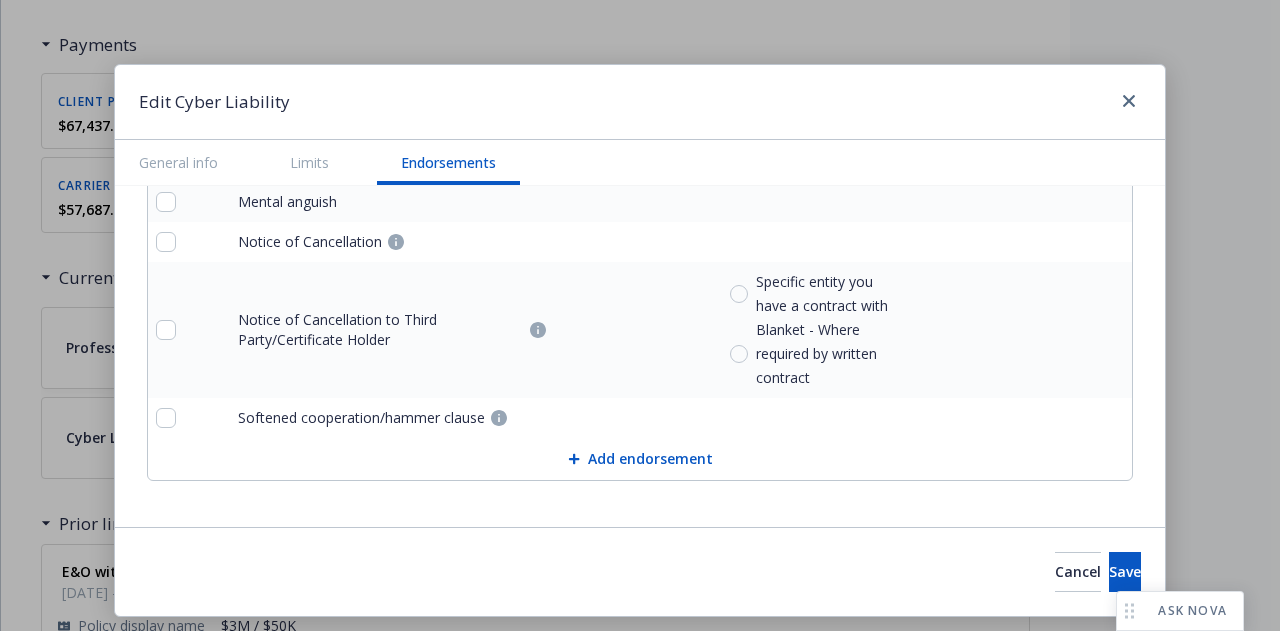 scroll, scrollTop: 5072, scrollLeft: 0, axis: vertical 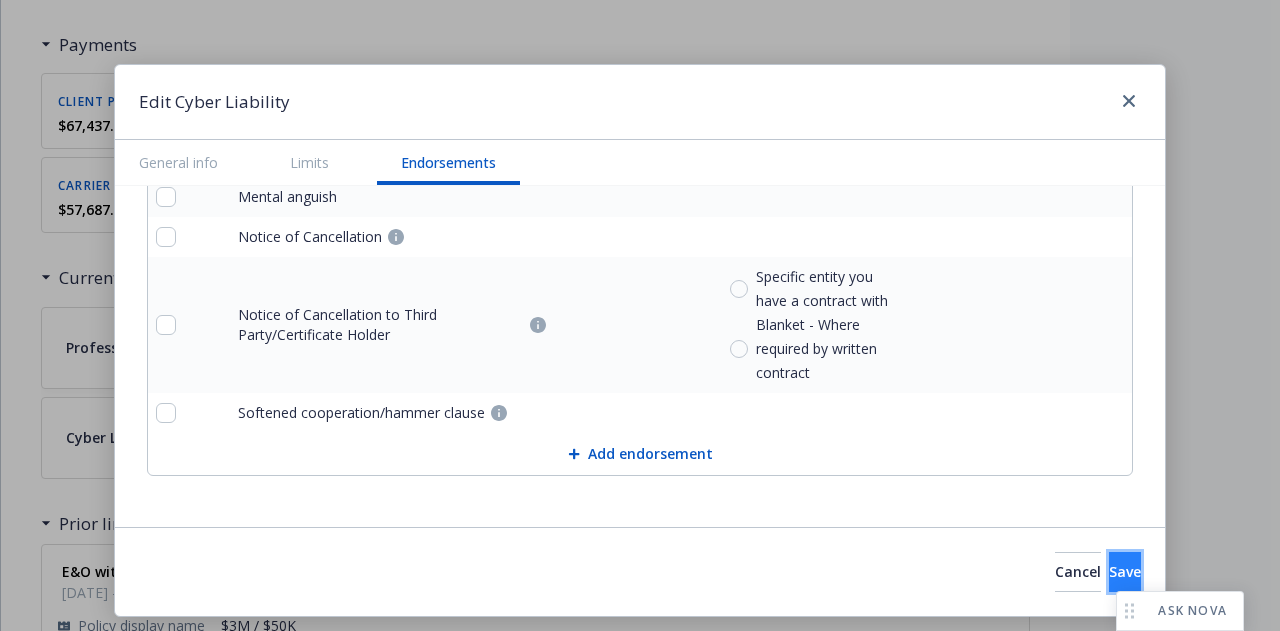 click on "Save" at bounding box center (1125, 572) 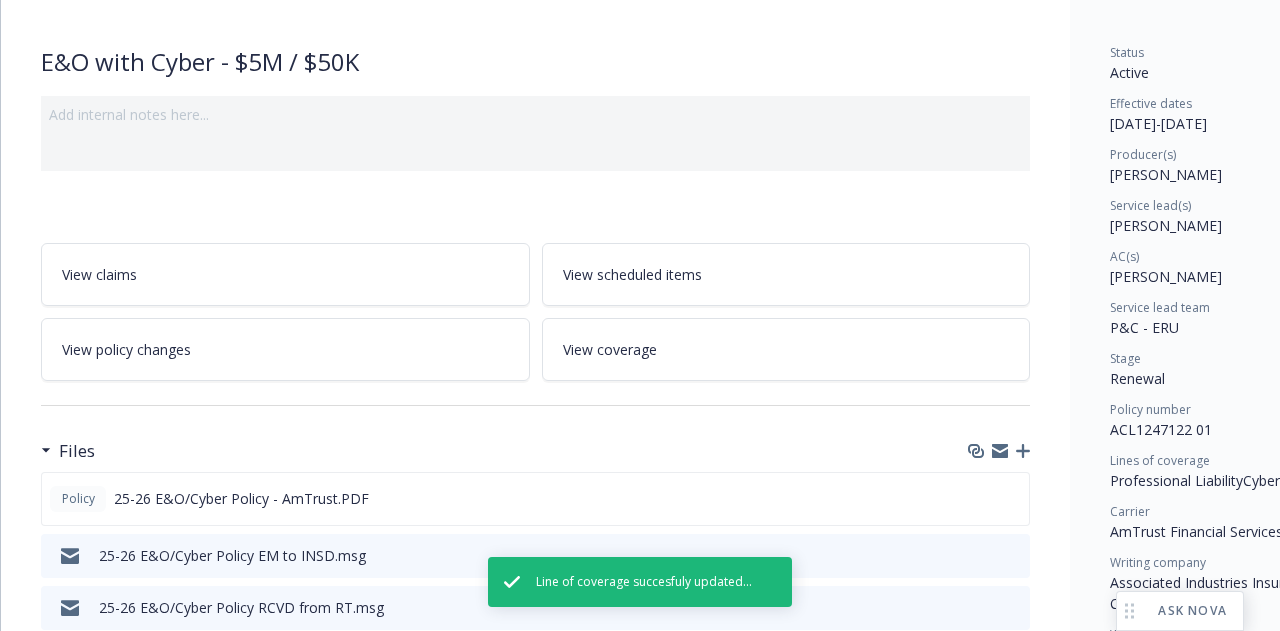 scroll, scrollTop: 0, scrollLeft: 0, axis: both 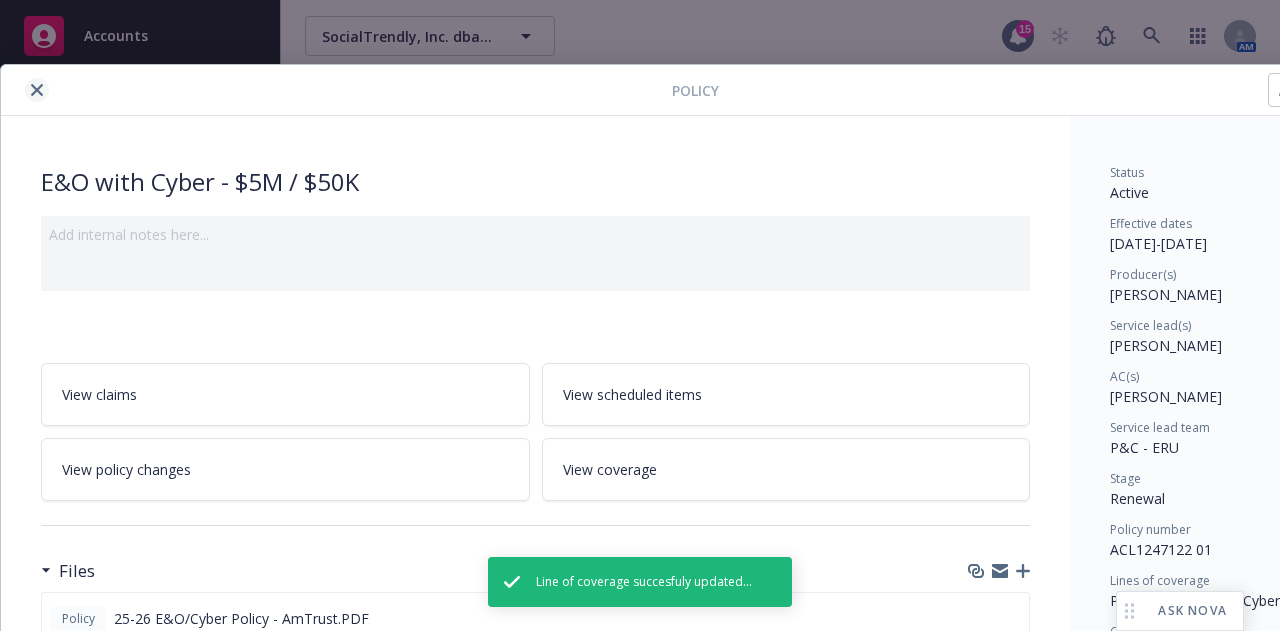 click at bounding box center (37, 90) 